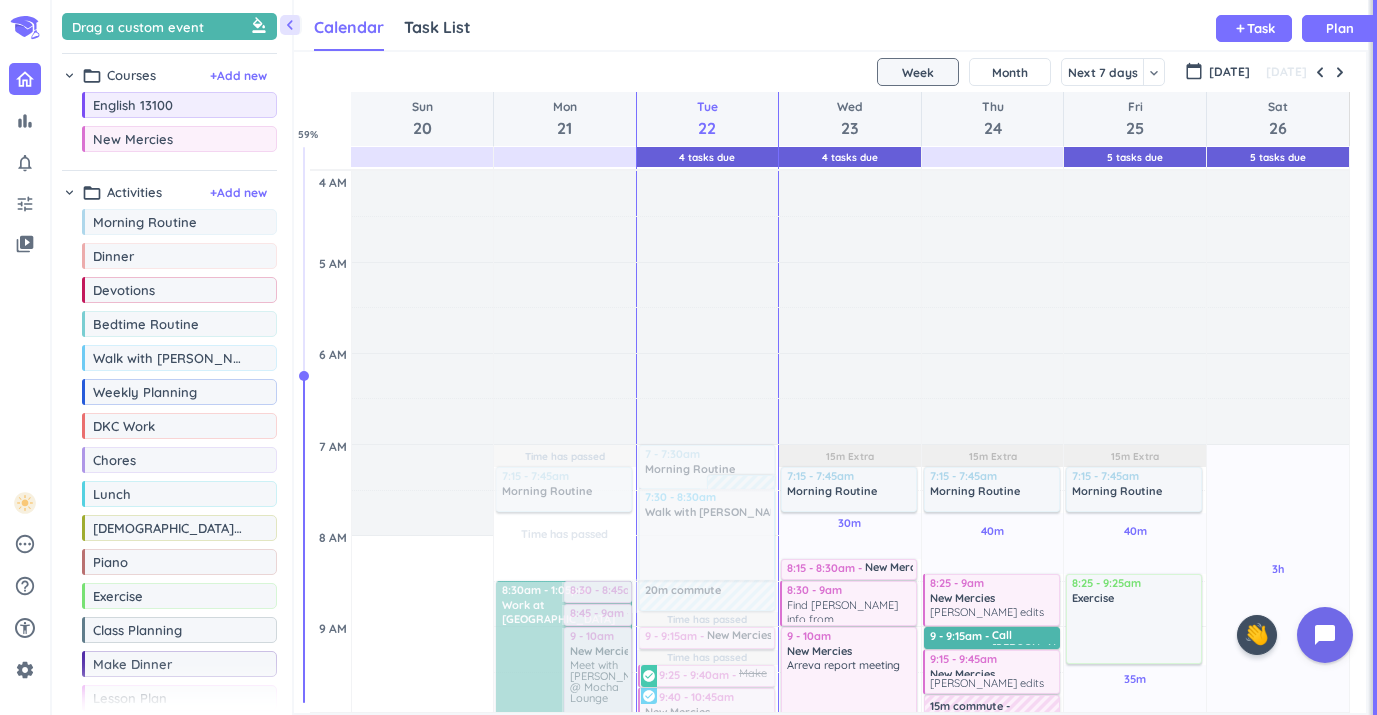 scroll, scrollTop: 0, scrollLeft: 0, axis: both 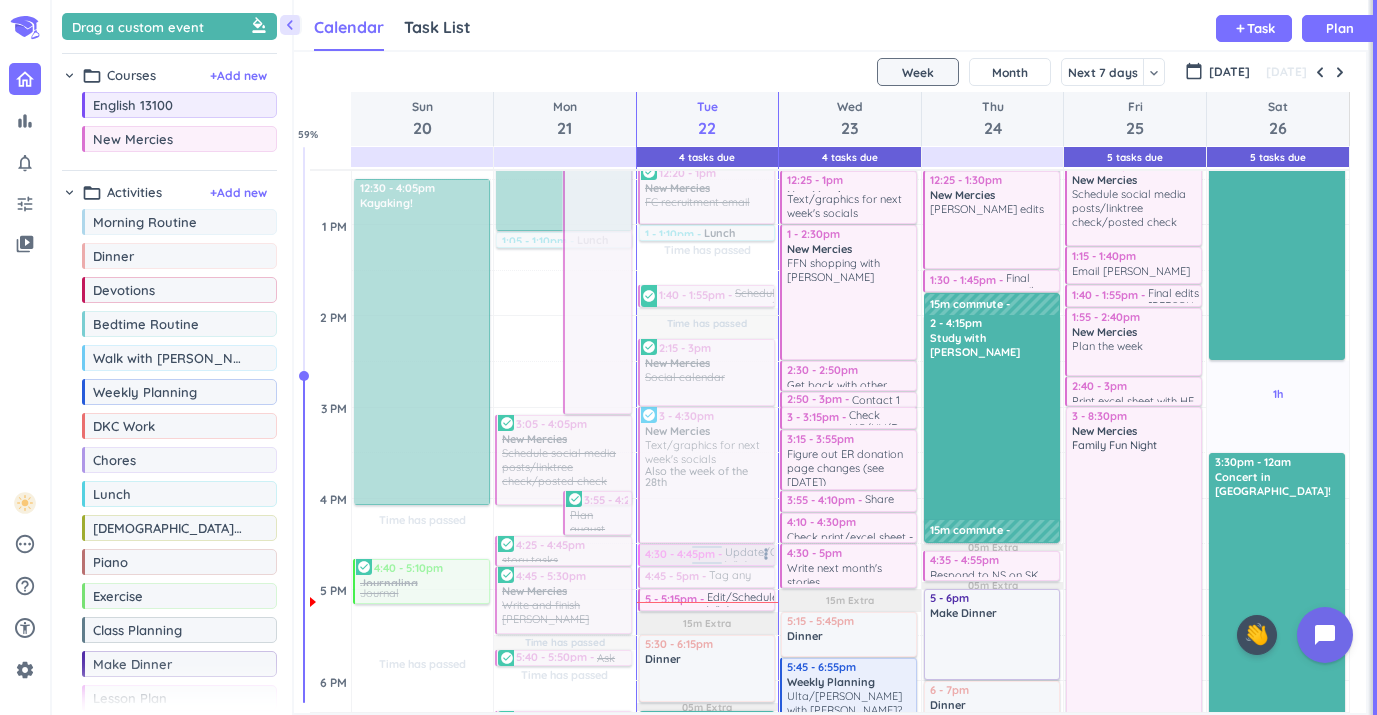click at bounding box center [707, 555] 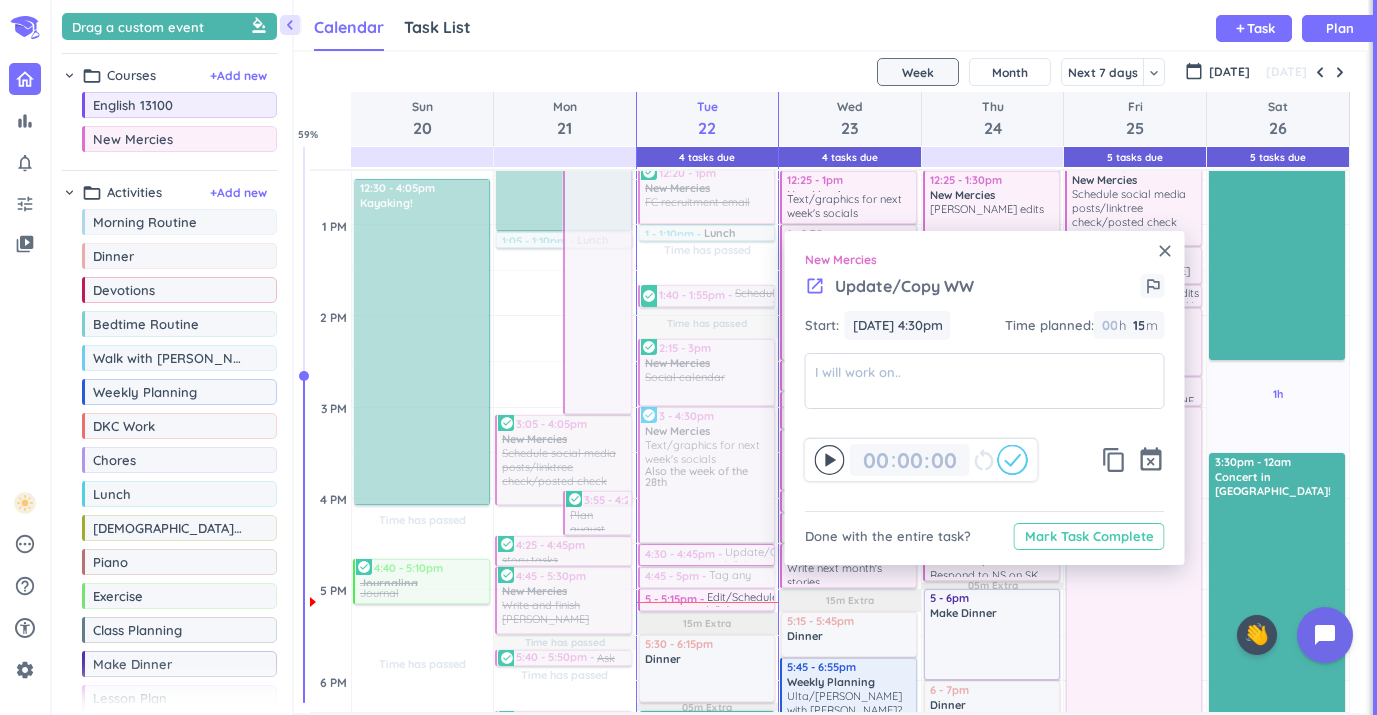 click on "Mark Task Complete" at bounding box center [1089, 536] 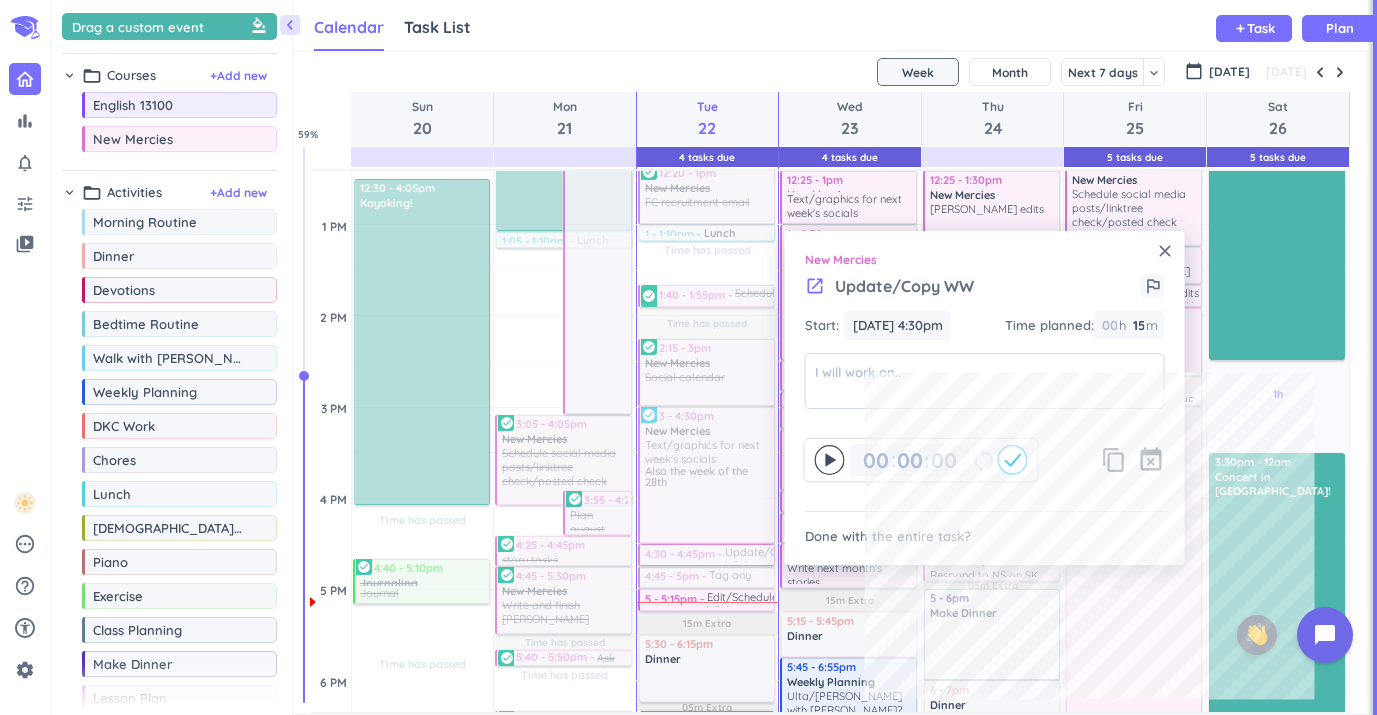 click on "close" at bounding box center [1165, 251] 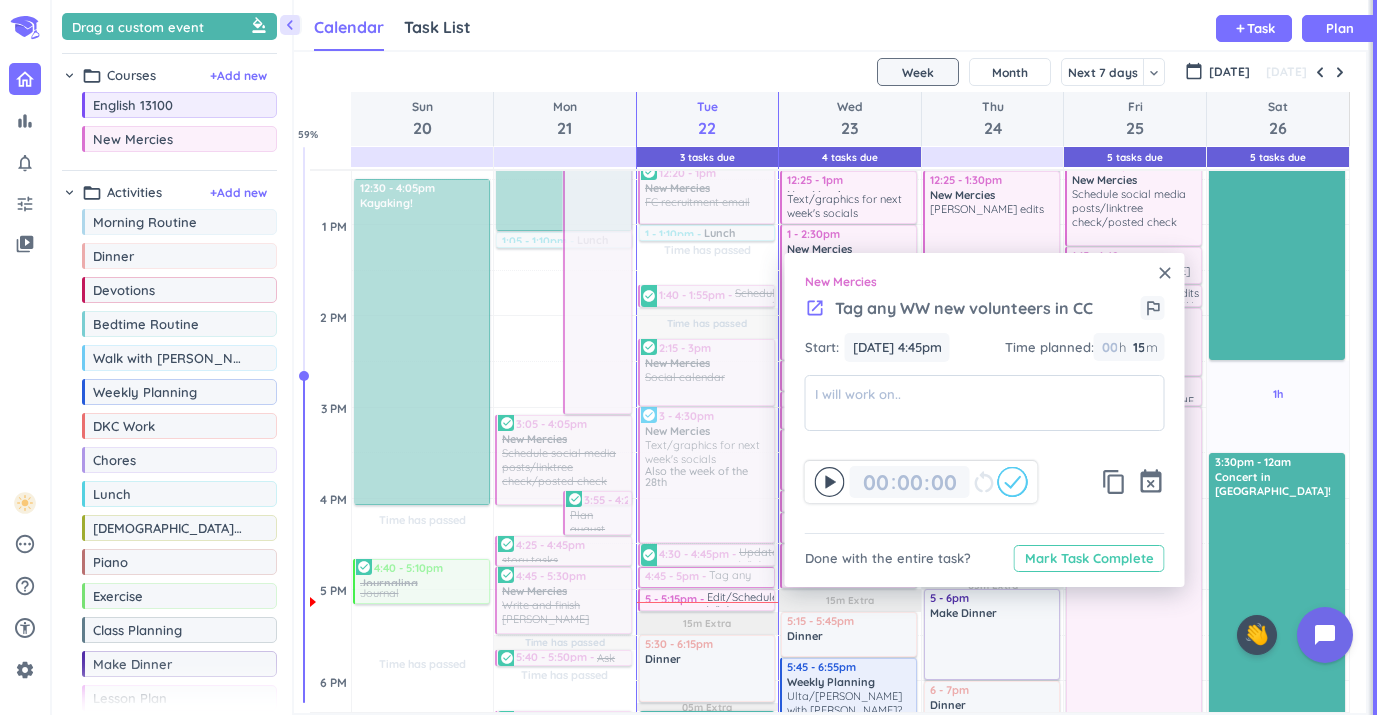 click on "Mark Task Complete" at bounding box center [1089, 558] 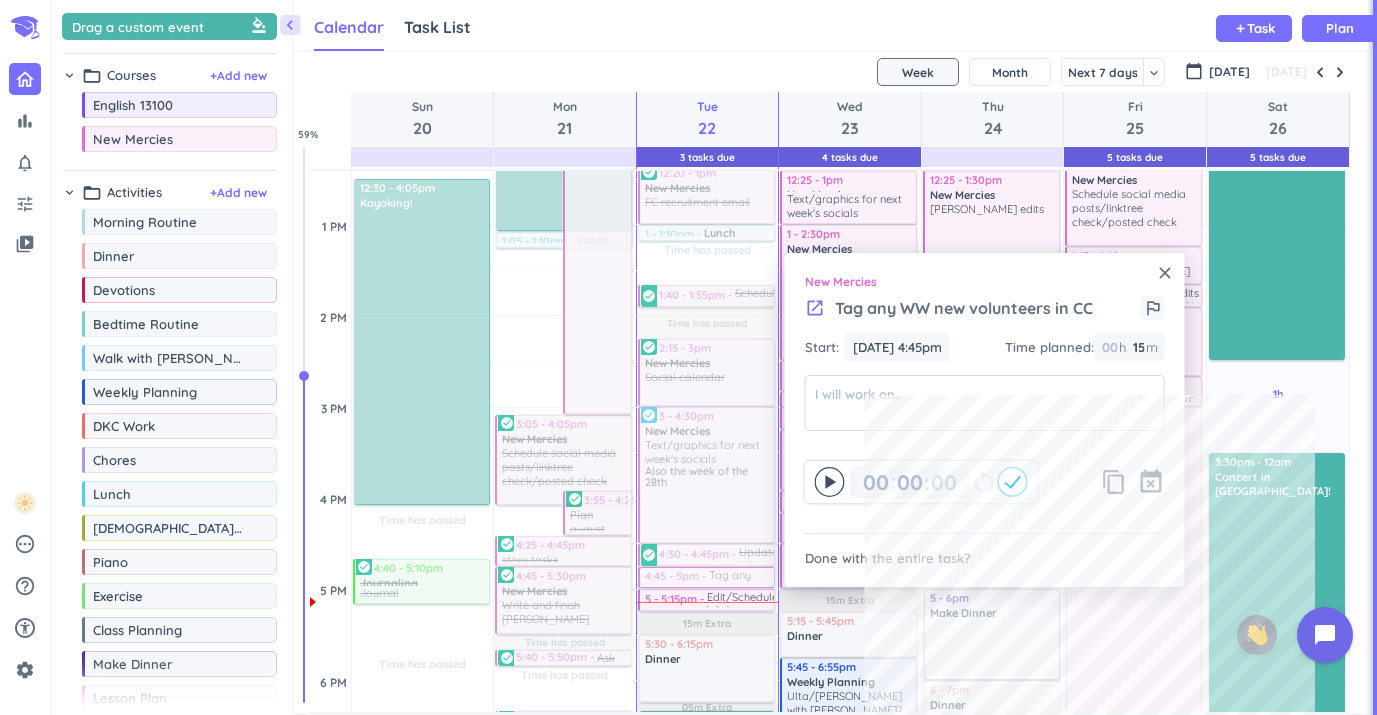 click on "close" at bounding box center (1165, 273) 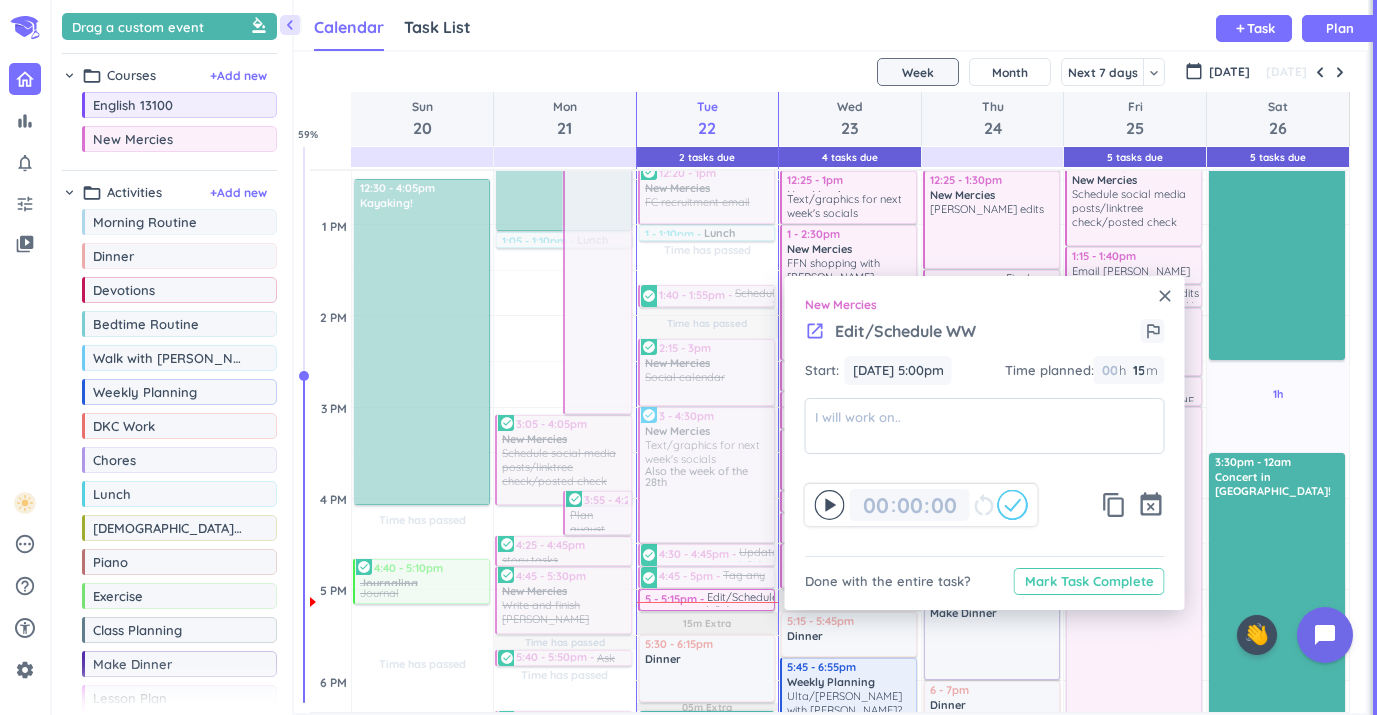 click on "Mark Task Complete" at bounding box center (1089, 581) 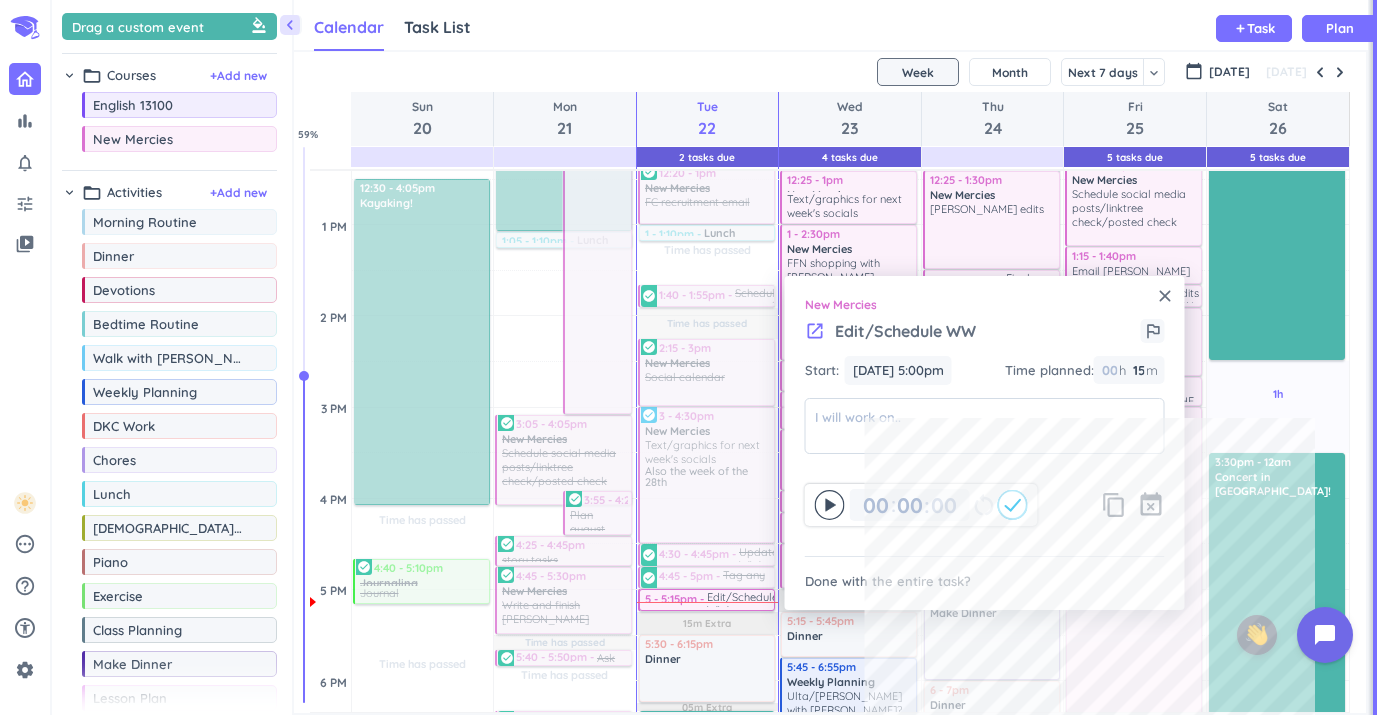 click on "close New Mercies launch Edit/Schedule WW outlined_flag Start: [DATE] 5:00pm [DATE] 5:00pm Time planned : 00 h 15 15 00 m 00 00 : 00 restart_alt content_copy event_busy Done with the entire task? Mark Task Complete" at bounding box center [985, 443] 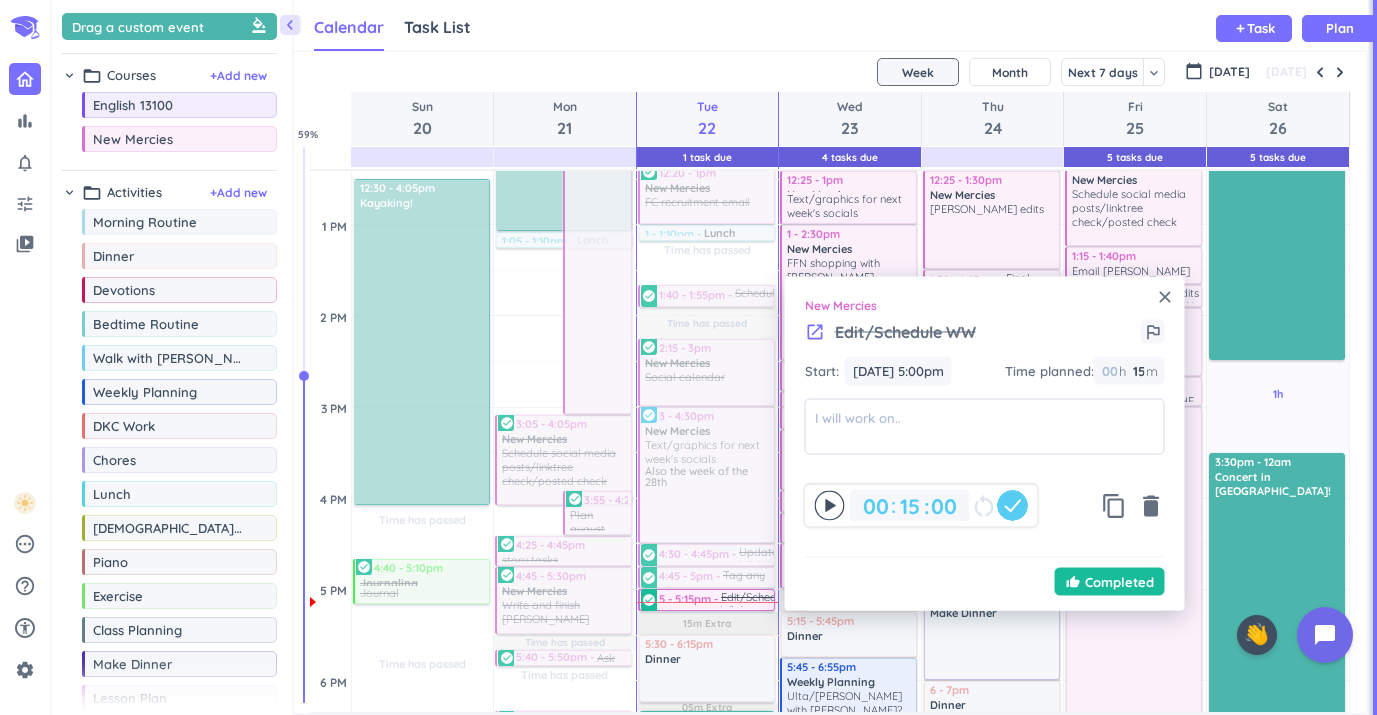 click on "close" at bounding box center (1165, 297) 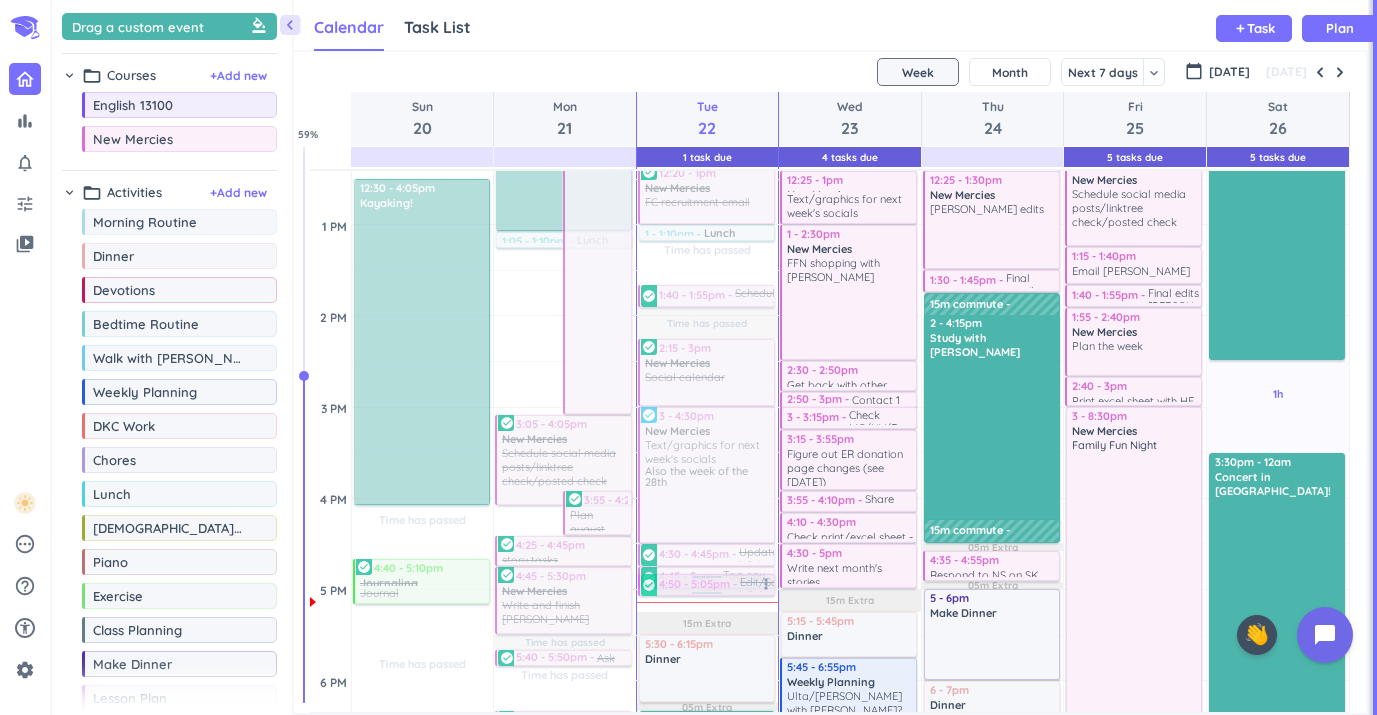 drag, startPoint x: 704, startPoint y: 604, endPoint x: 701, endPoint y: 591, distance: 13.341664 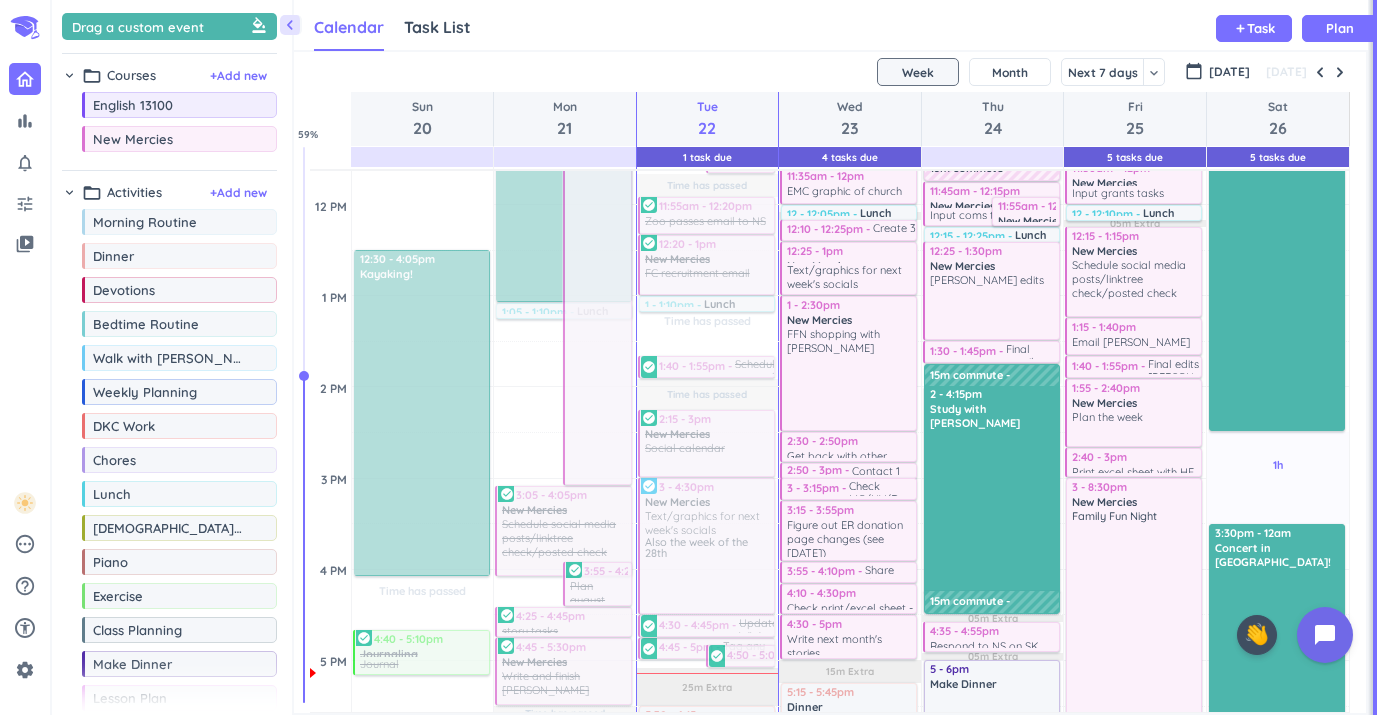 scroll, scrollTop: 695, scrollLeft: 0, axis: vertical 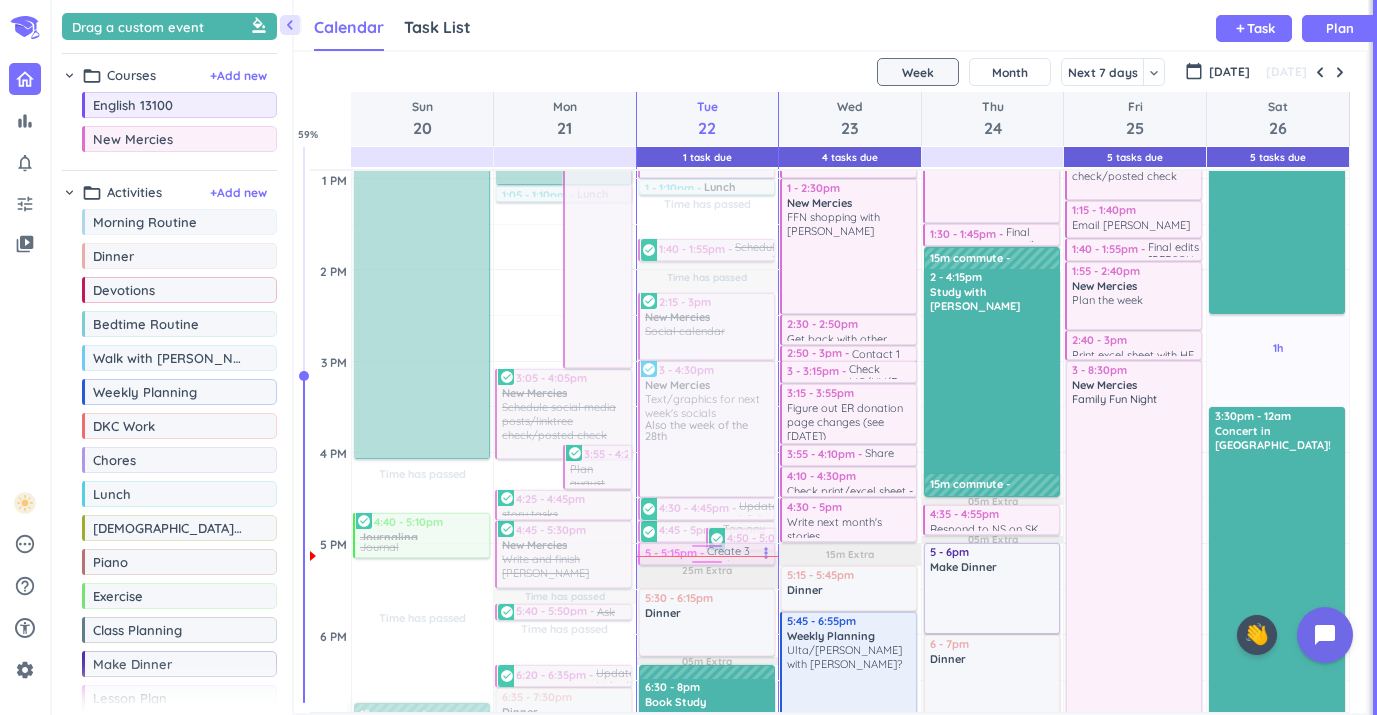 drag, startPoint x: 852, startPoint y: 235, endPoint x: 730, endPoint y: 559, distance: 346.20804 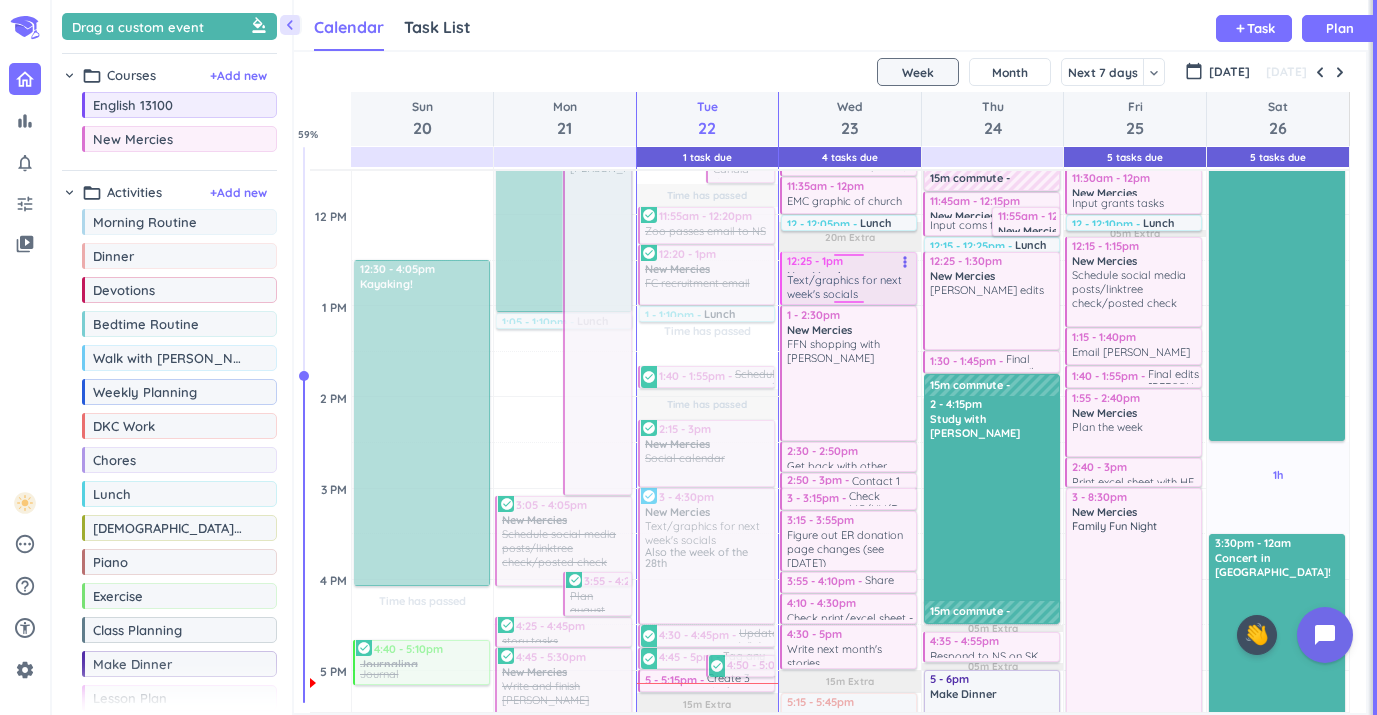 scroll, scrollTop: 674, scrollLeft: 0, axis: vertical 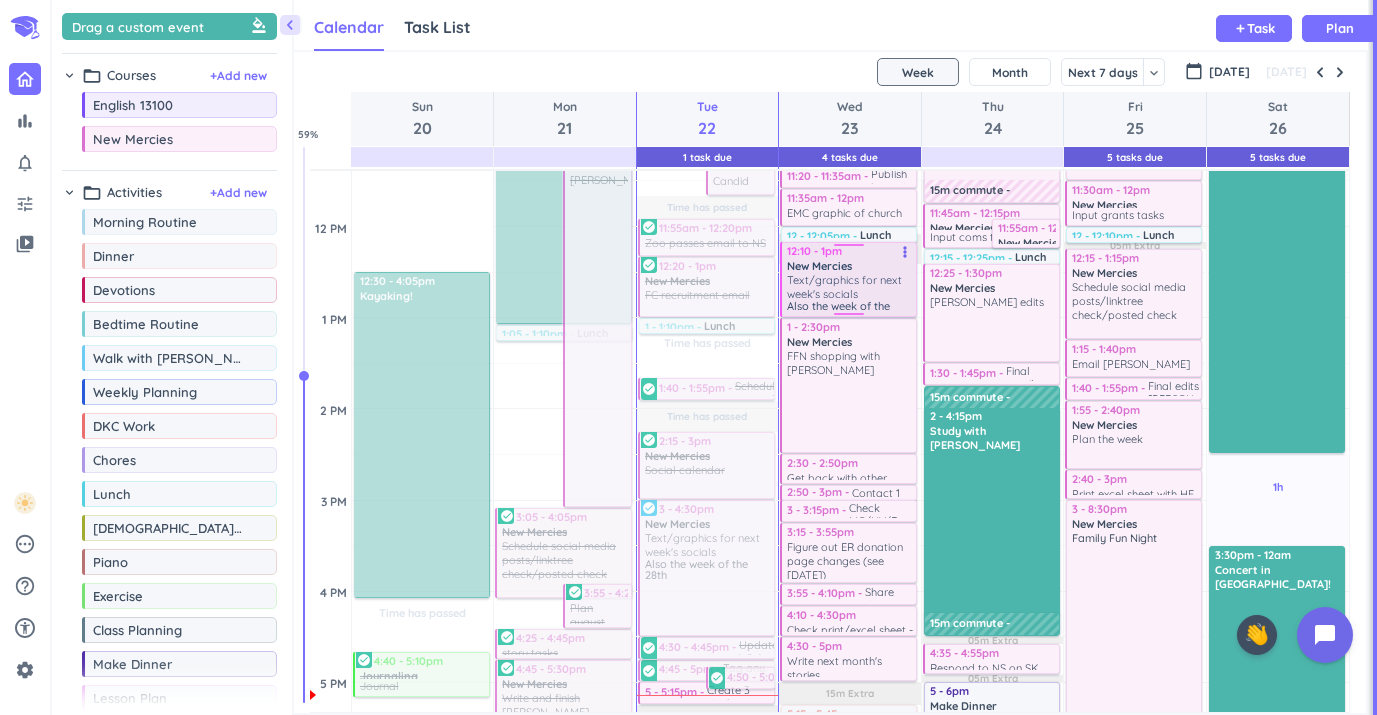 drag, startPoint x: 847, startPoint y: 269, endPoint x: 830, endPoint y: 247, distance: 27.802877 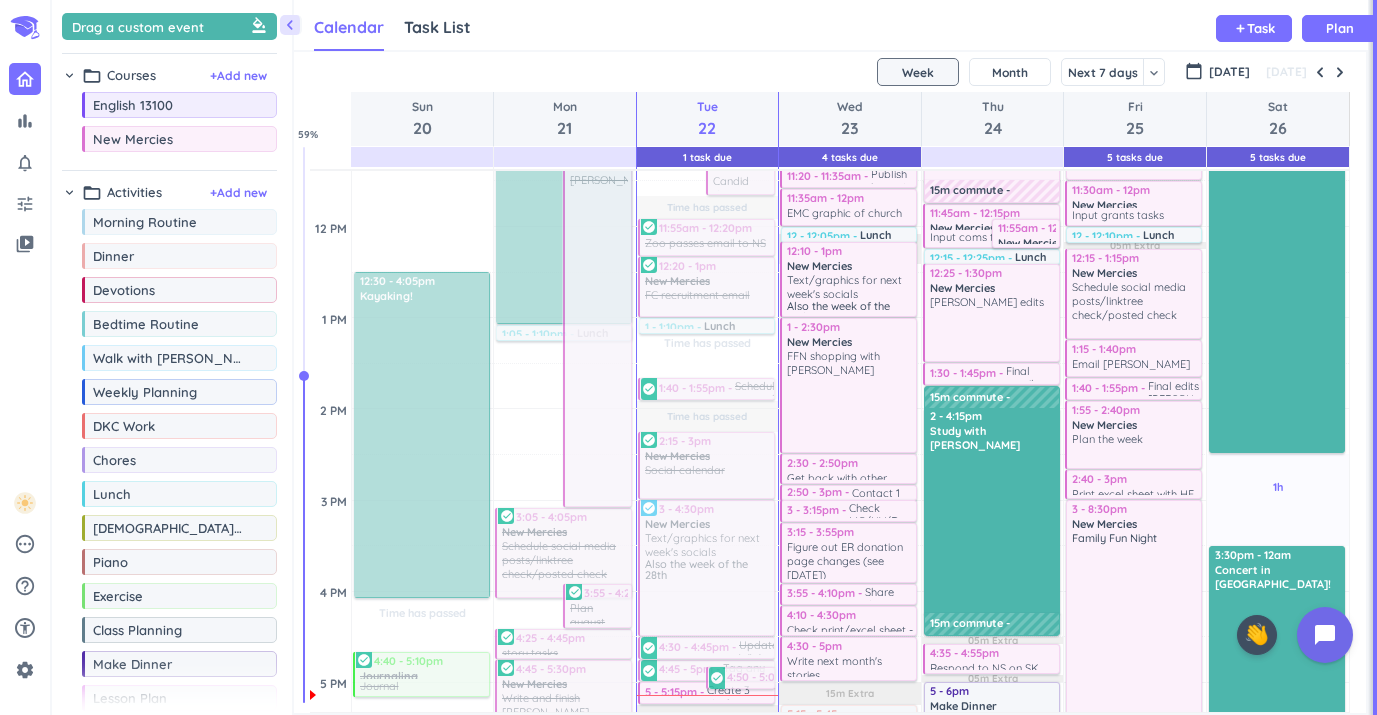 scroll, scrollTop: 673, scrollLeft: 0, axis: vertical 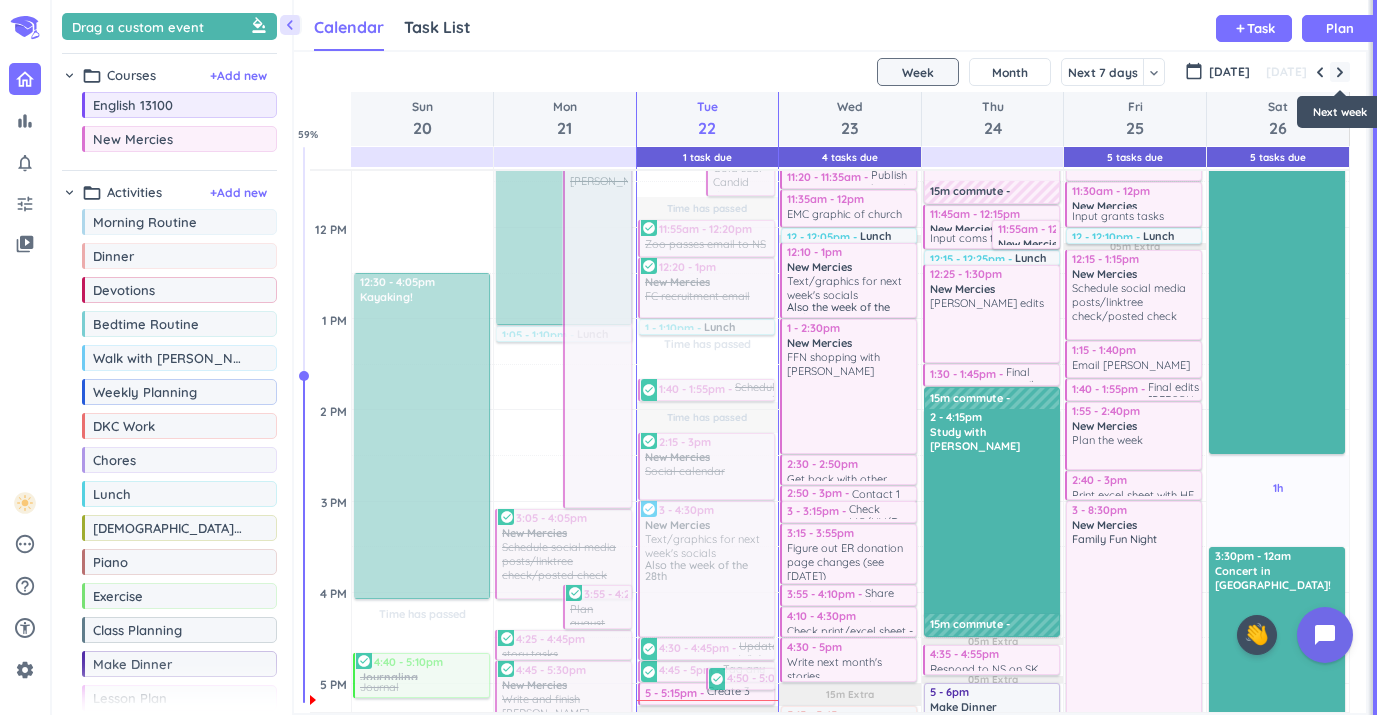click at bounding box center (1340, 72) 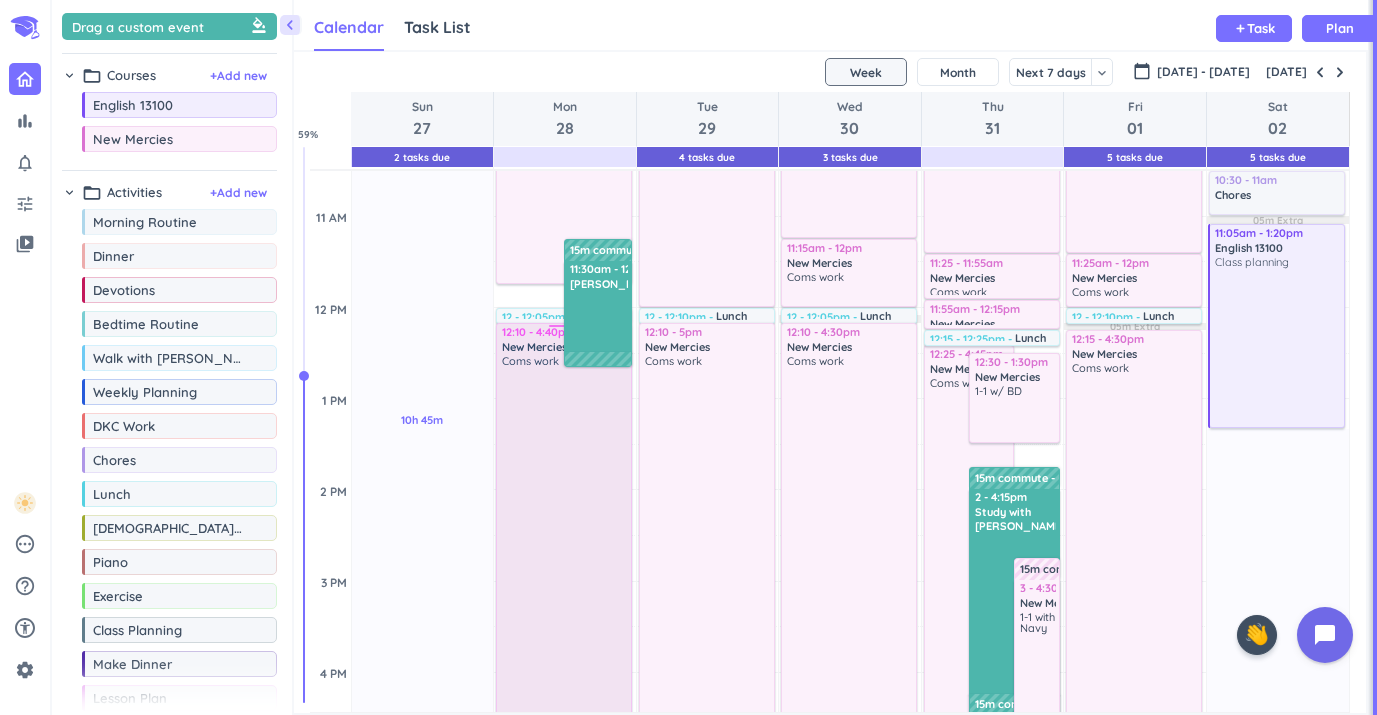 scroll, scrollTop: 538, scrollLeft: 0, axis: vertical 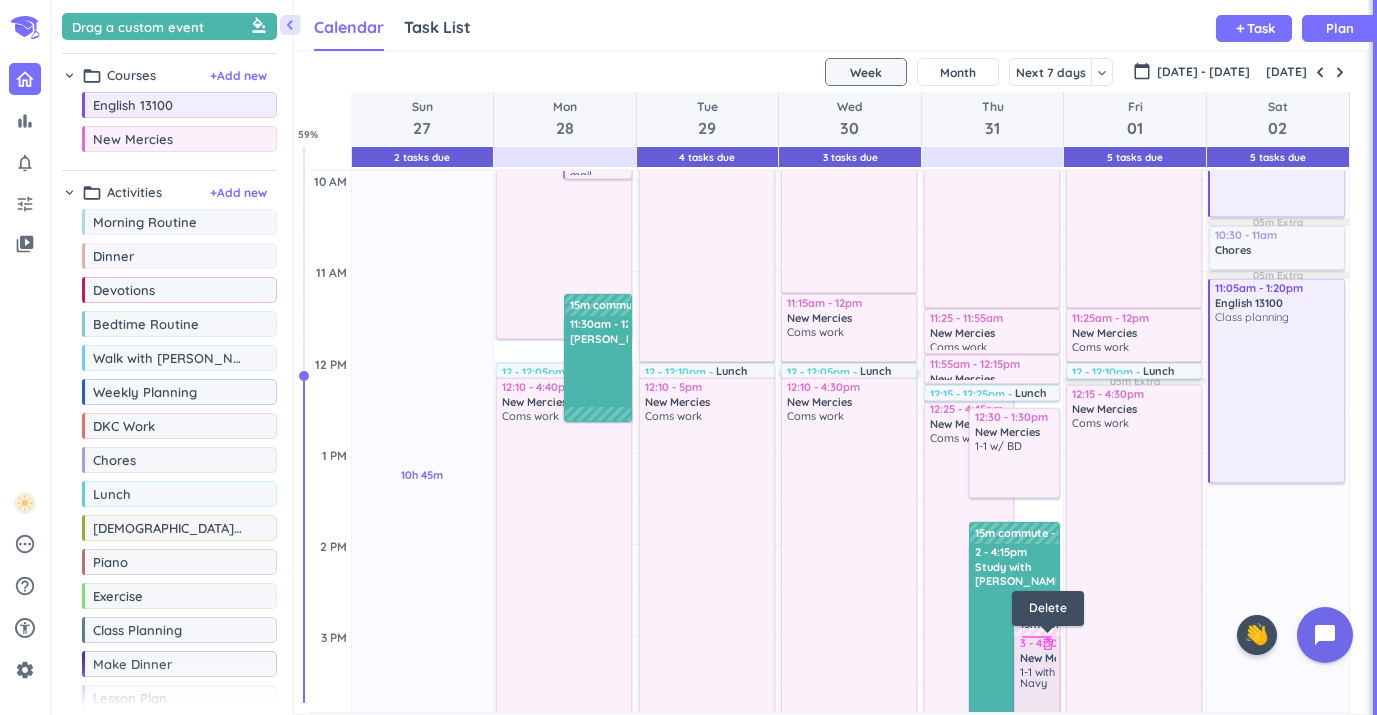 click on "delete_outline" at bounding box center [1048, 644] 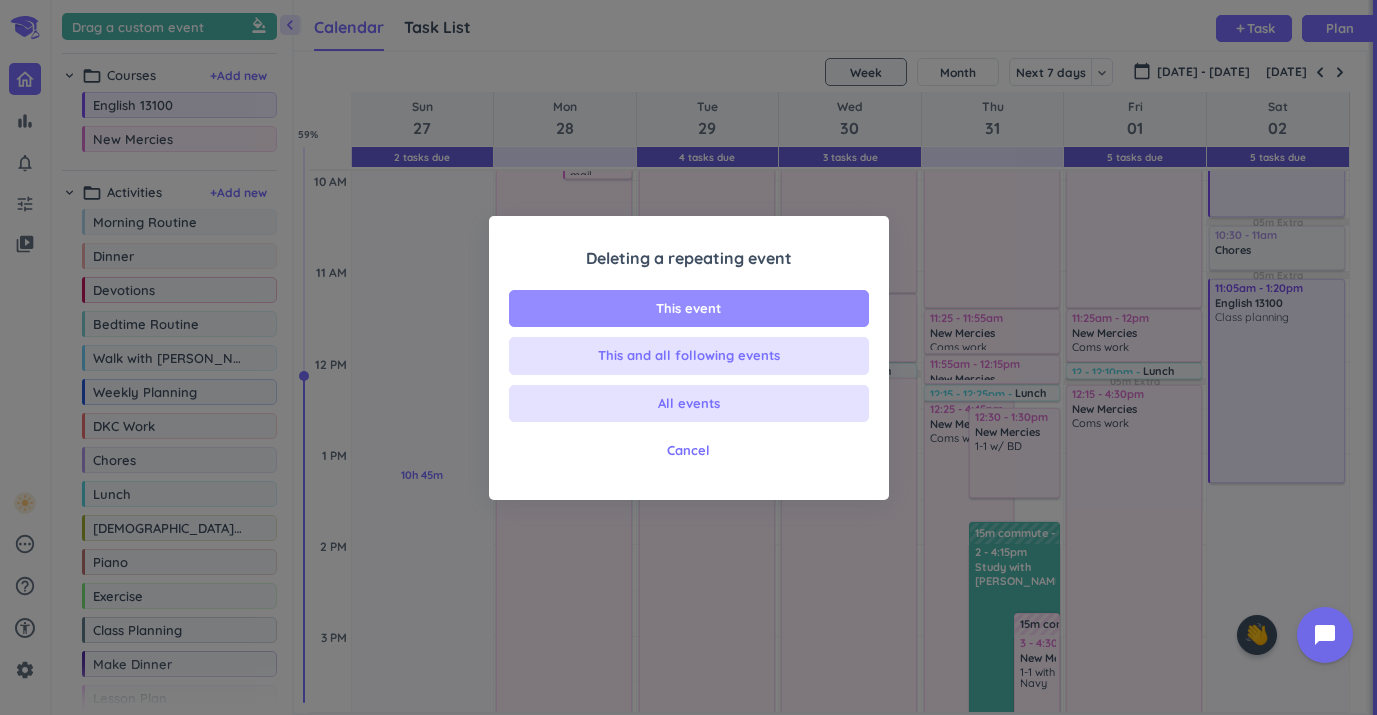 click on "This event" at bounding box center (689, 309) 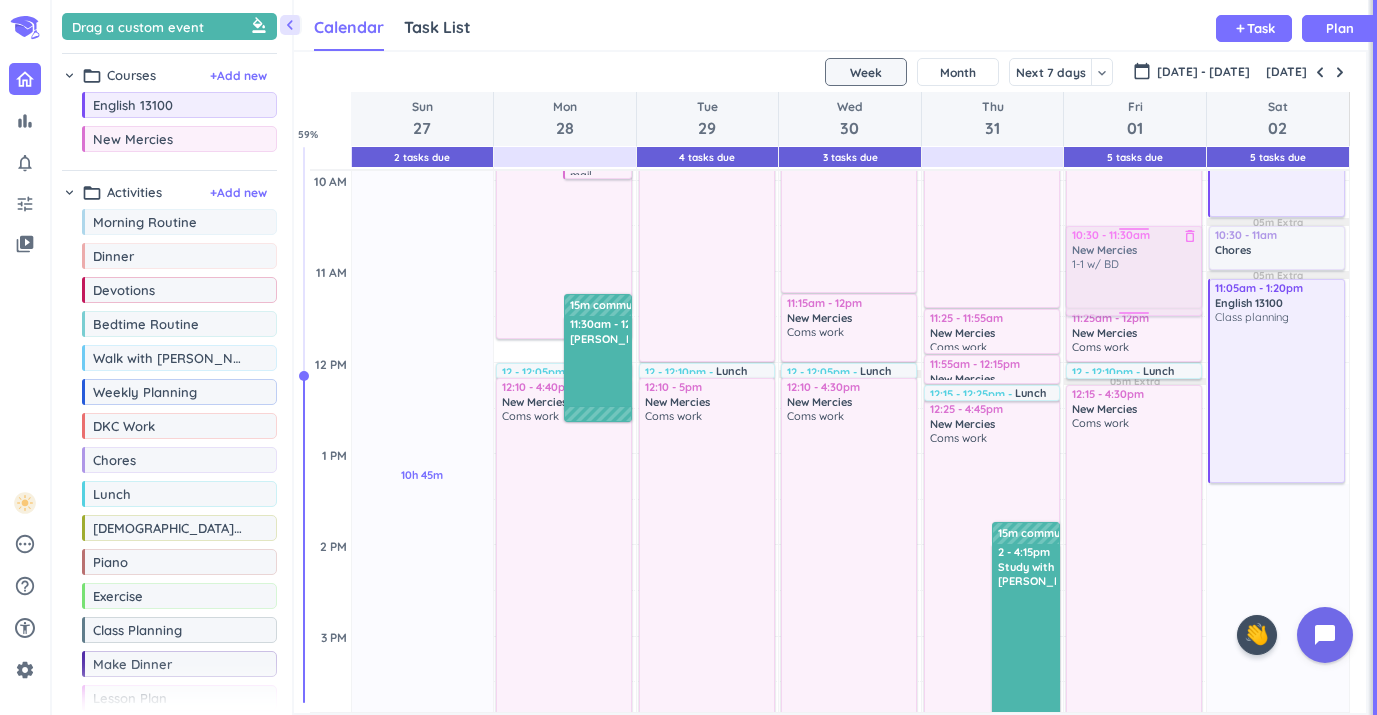 drag, startPoint x: 1030, startPoint y: 453, endPoint x: 1116, endPoint y: 287, distance: 186.95454 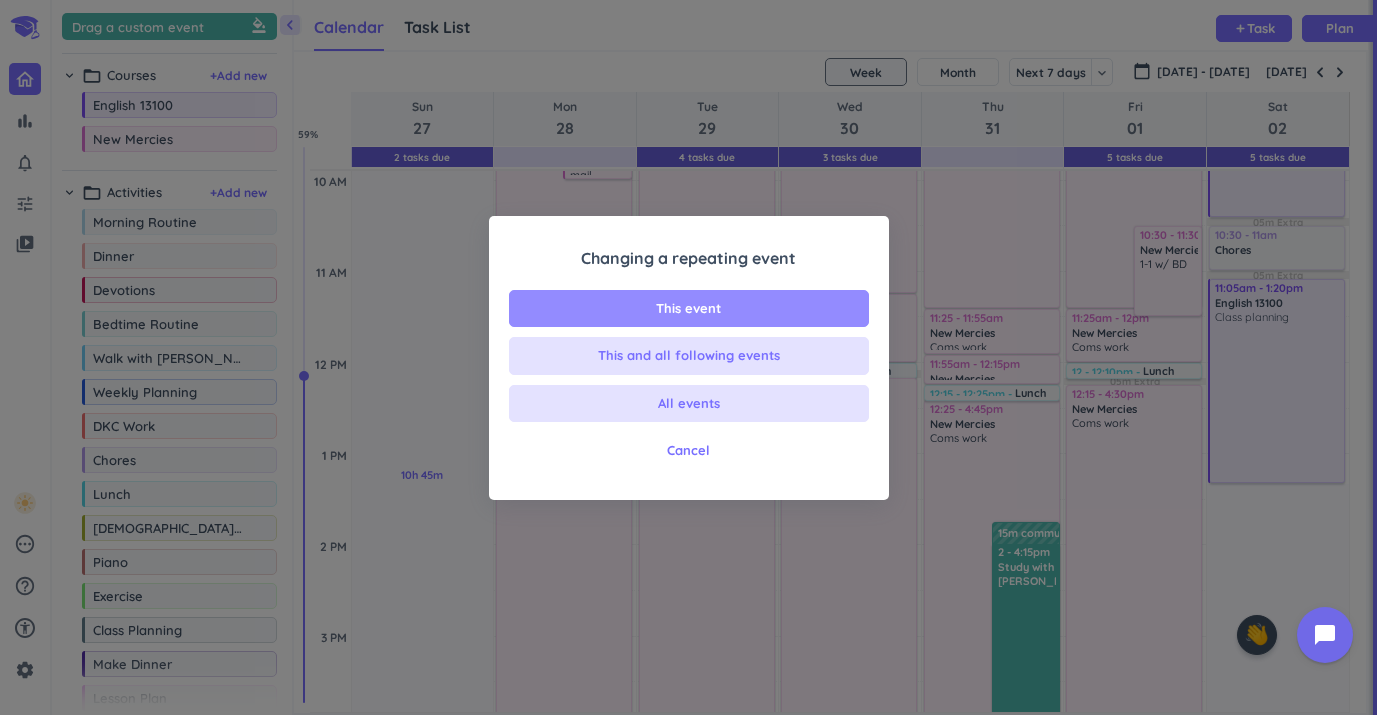 click on "This event" at bounding box center (689, 309) 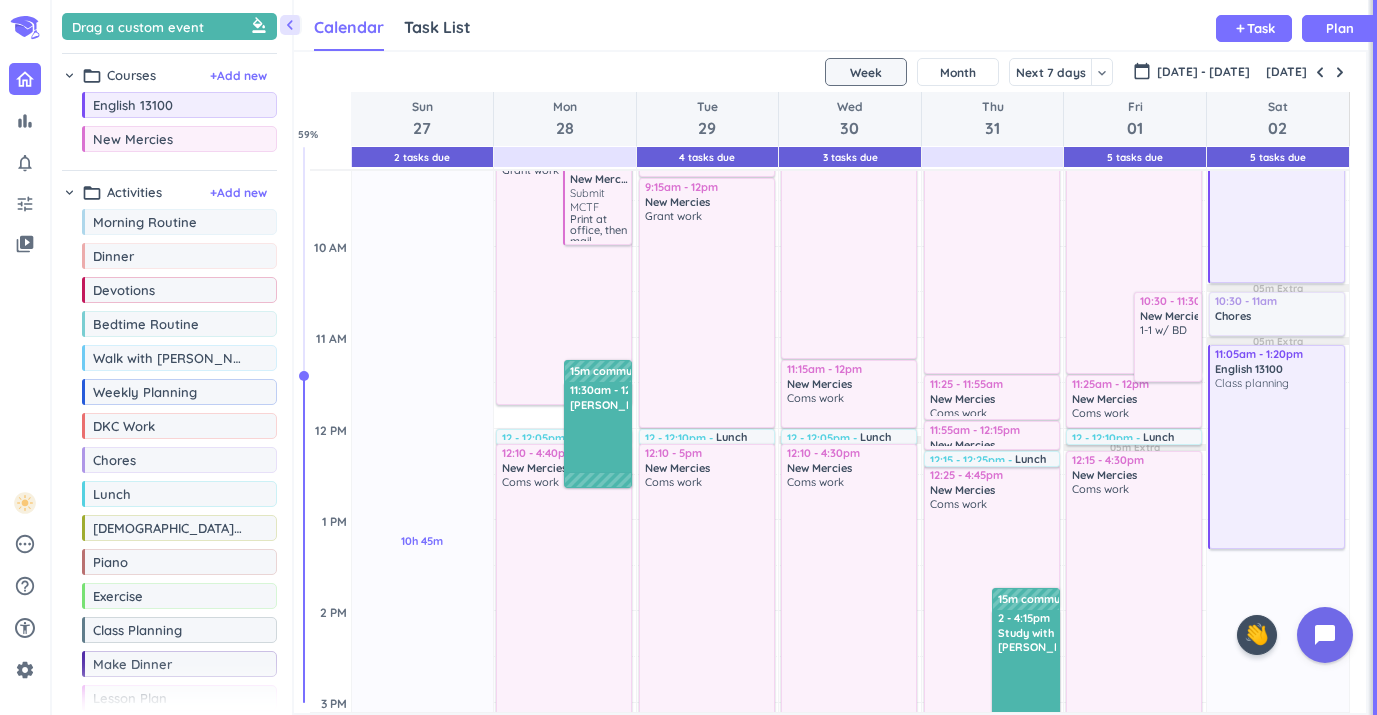 scroll, scrollTop: 463, scrollLeft: 0, axis: vertical 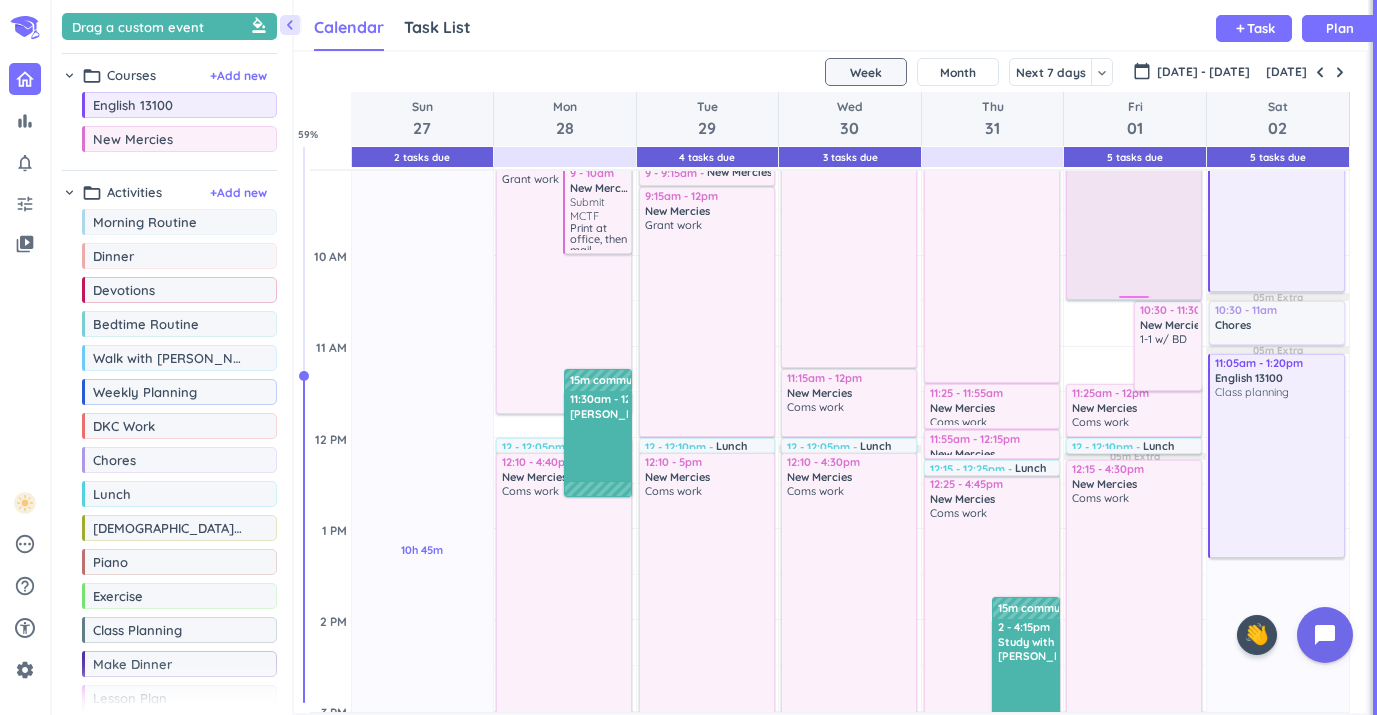 drag, startPoint x: 1123, startPoint y: 380, endPoint x: 1117, endPoint y: 295, distance: 85.2115 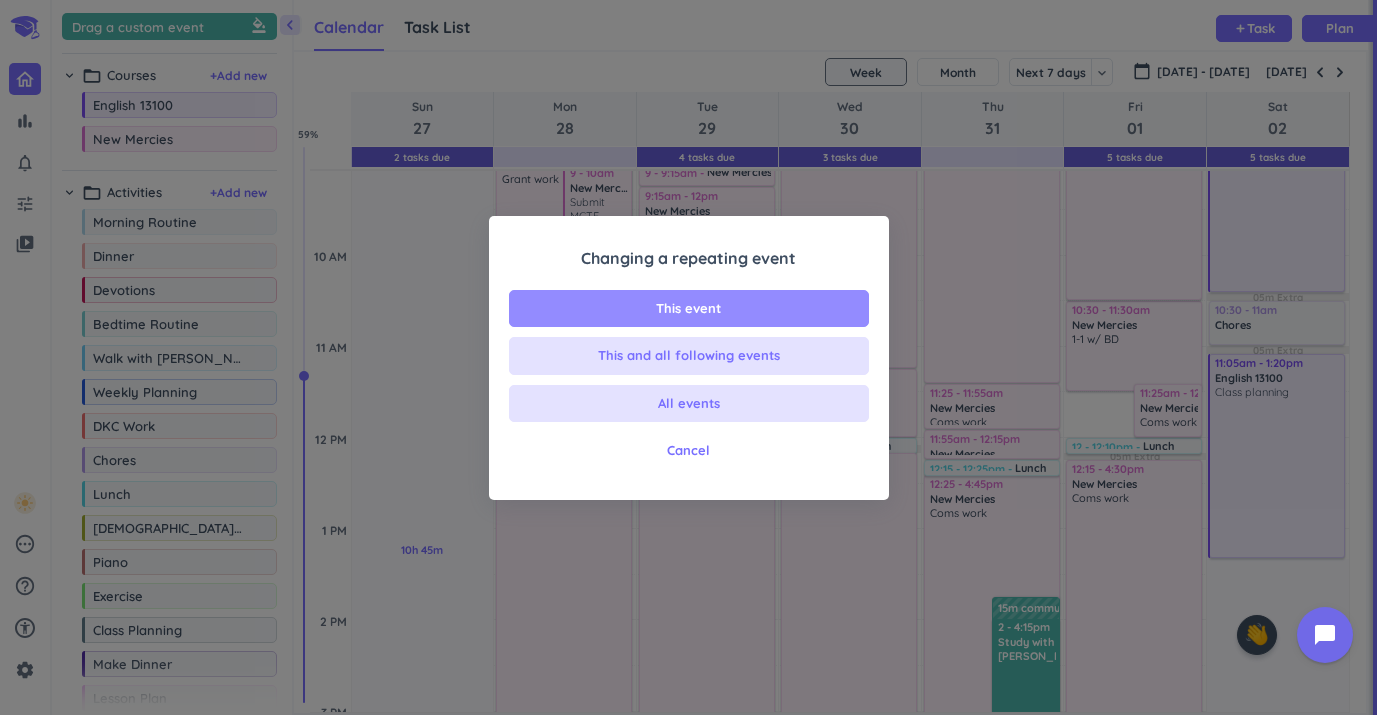 click on "This event" at bounding box center [689, 309] 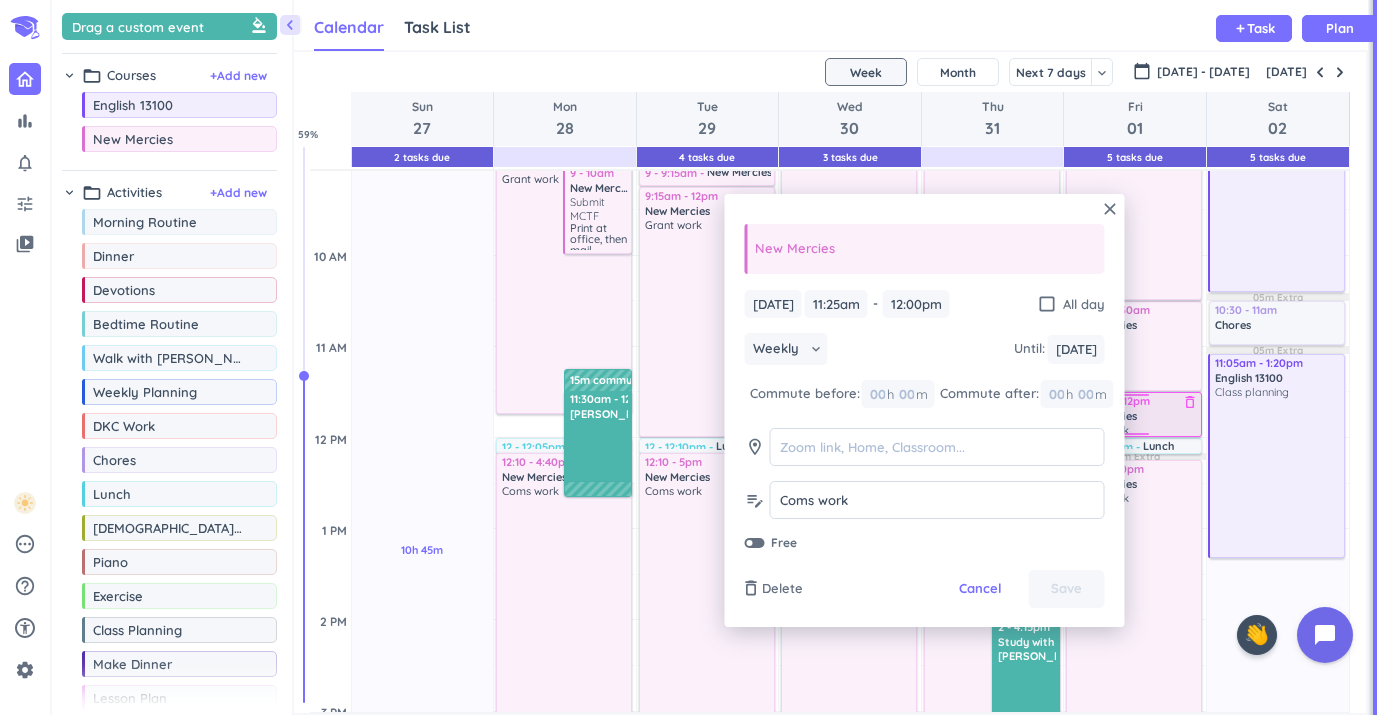 click on "7h 30m Past due Plan 15m Extra 25m Extra 05m Extra Adjust Awake Time Adjust Awake Time 10:30 - 11:30am New Mercies delete_outline 1-1 w/ BD 11:25am - 12pm New Mercies delete_outline Coms work 7:15 - 7:45am Morning Routine delete_outline 8:10 - 8:25am New Mercies delete_outline Emails 8:25 - 10:30am New Mercies delete_outline Grant work 12 - 12:10pm Lunch delete_outline 12:15 - 4:30pm New Mercies delete_outline Coms work 11:30am - 12pm New Mercies delete_outline Coms work" at bounding box center [1135, 802] 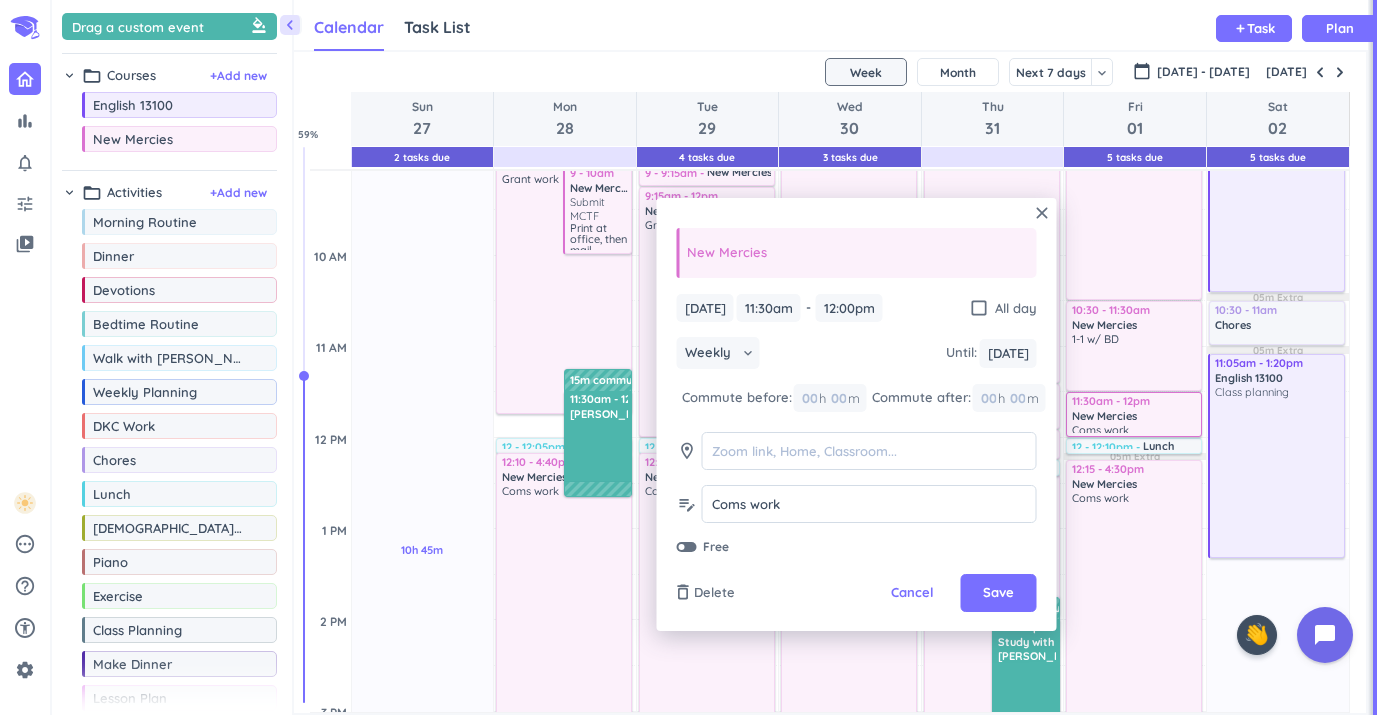 type on "11:30am" 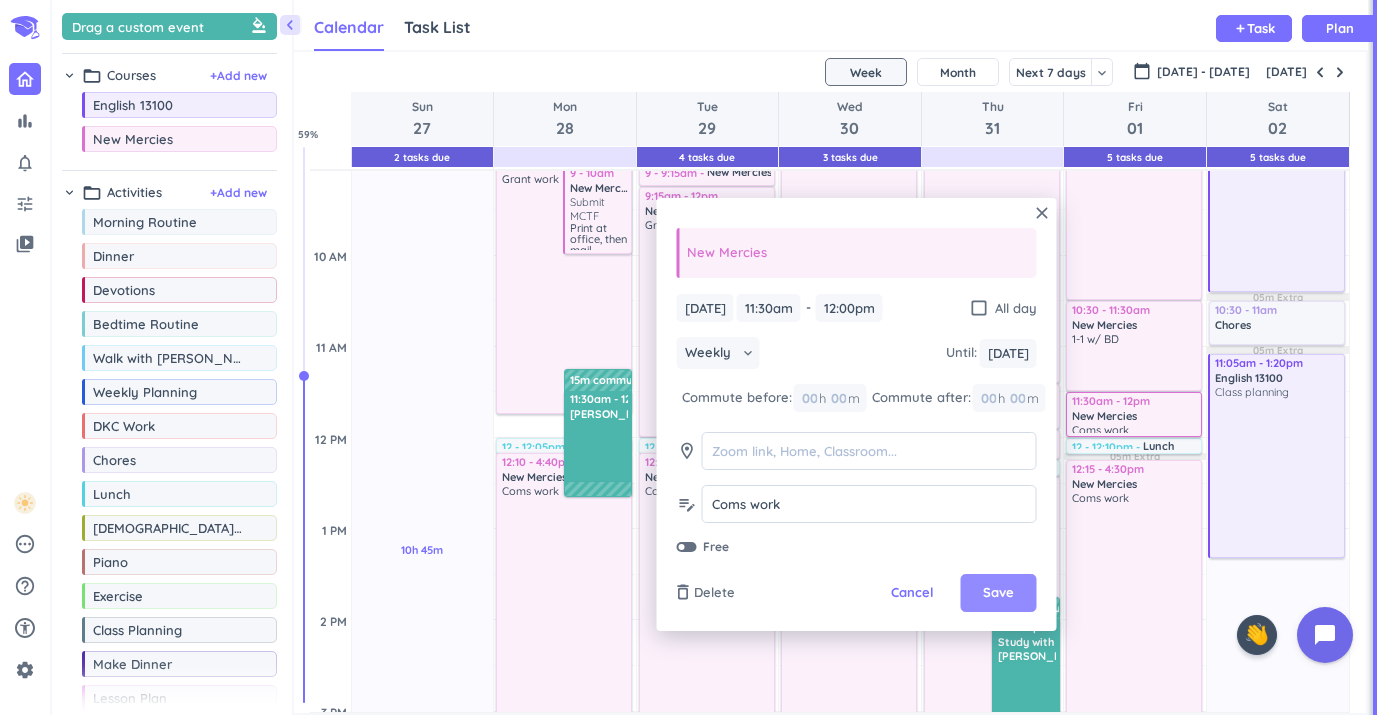 click on "Save" at bounding box center (999, 593) 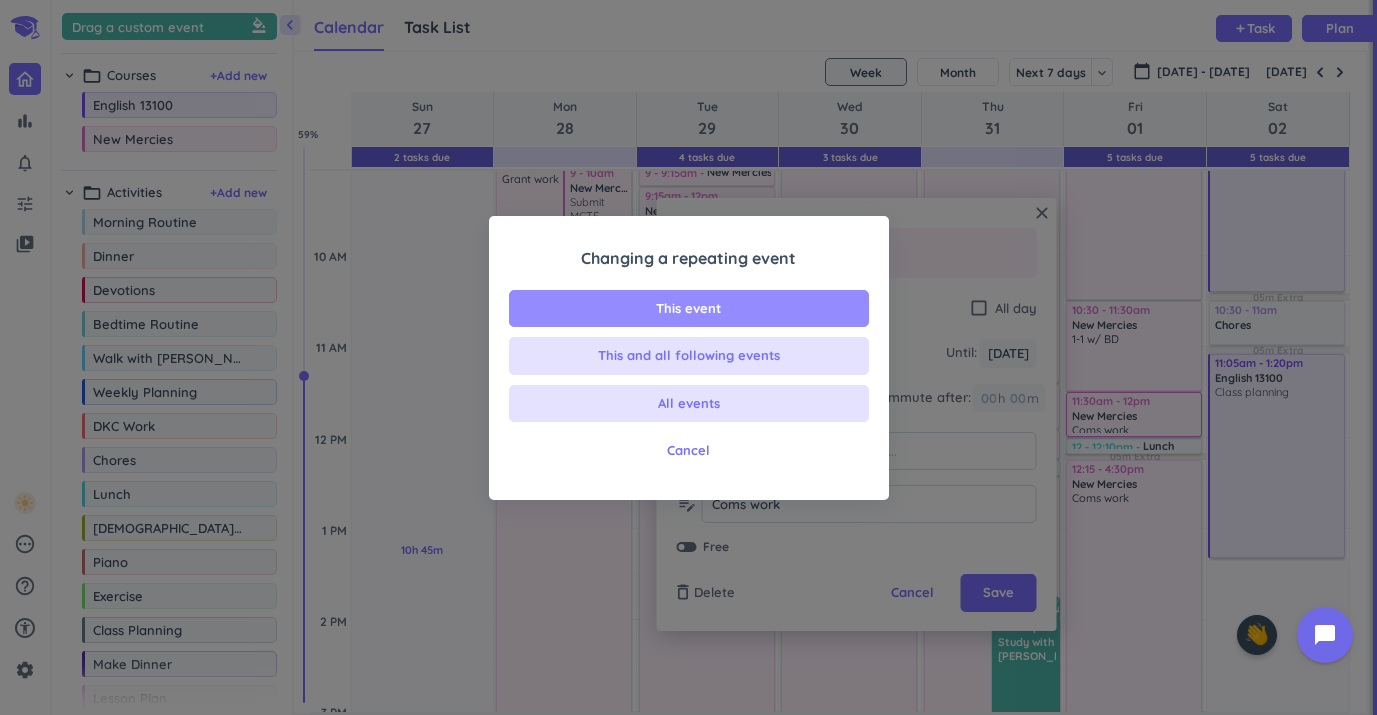 click on "This event" at bounding box center (689, 309) 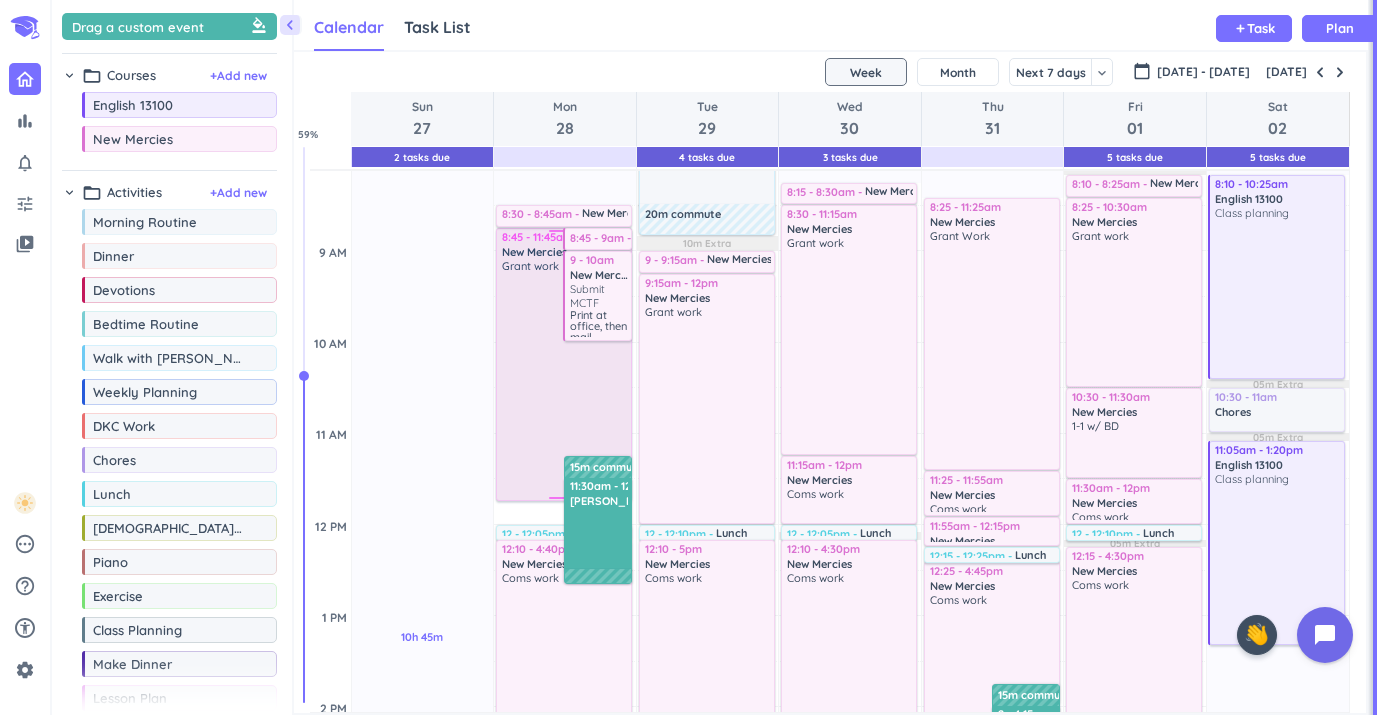 scroll, scrollTop: 370, scrollLeft: 0, axis: vertical 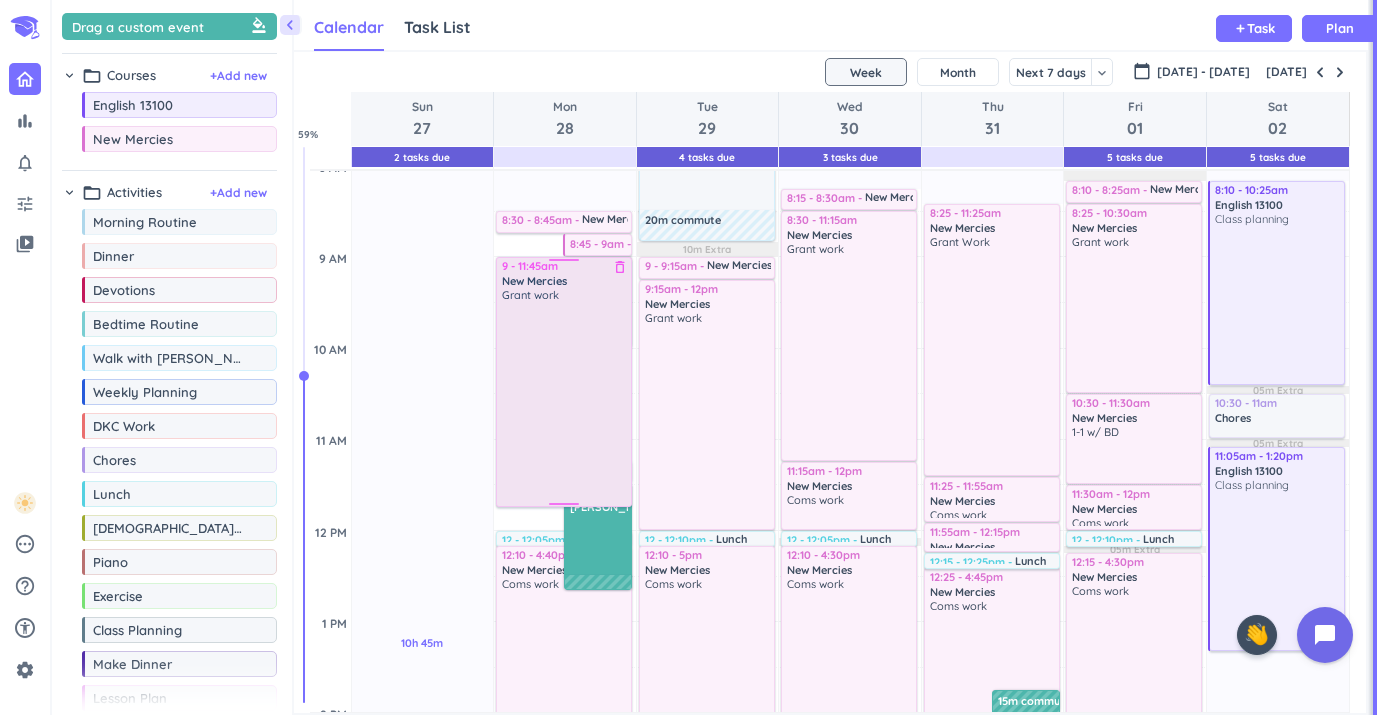 drag, startPoint x: 556, startPoint y: 243, endPoint x: 559, endPoint y: 270, distance: 27.166155 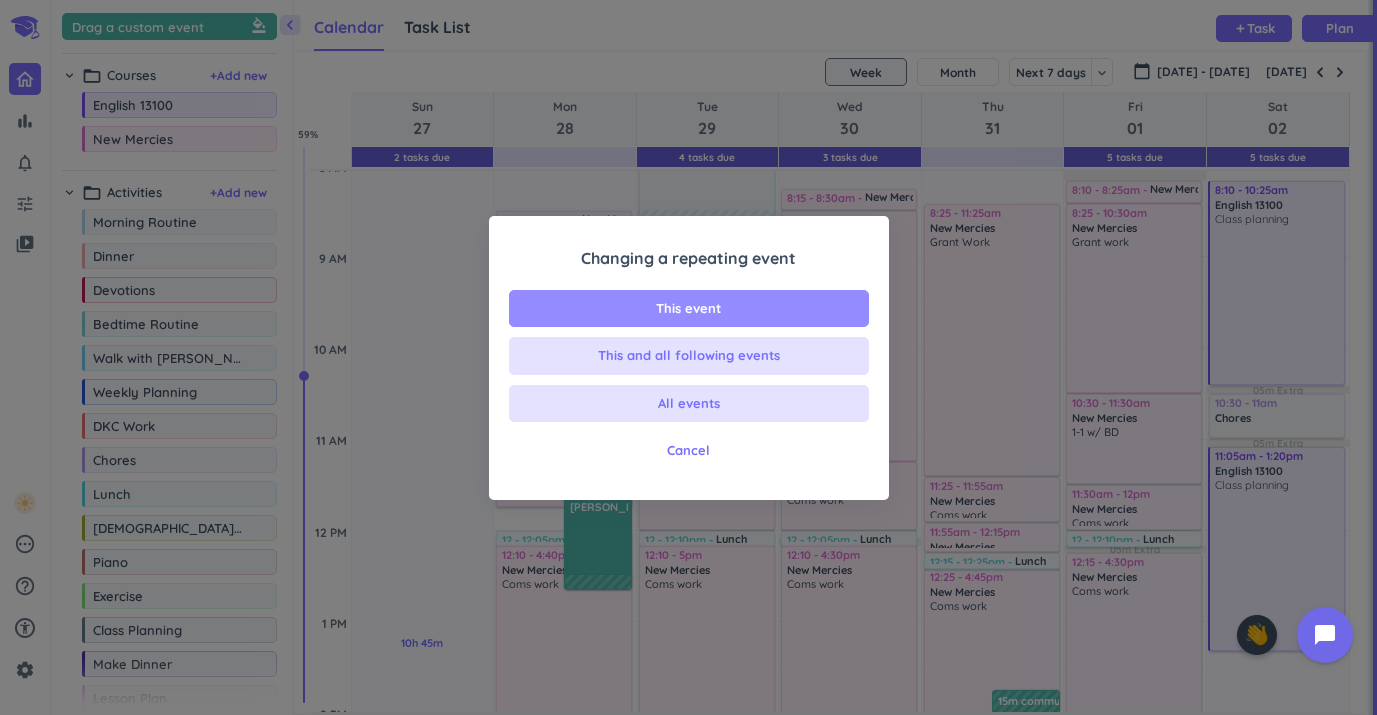 click on "This event" at bounding box center (689, 309) 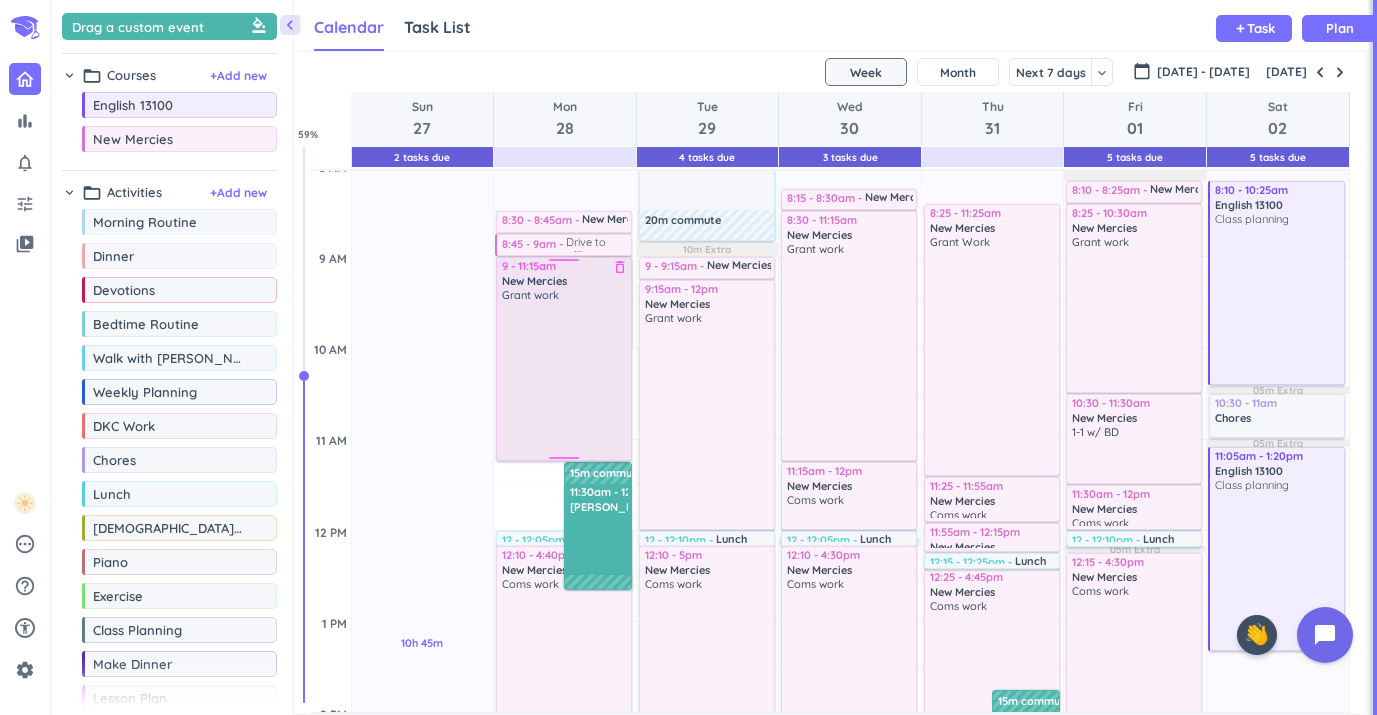 drag, startPoint x: 554, startPoint y: 503, endPoint x: 550, endPoint y: 459, distance: 44.181442 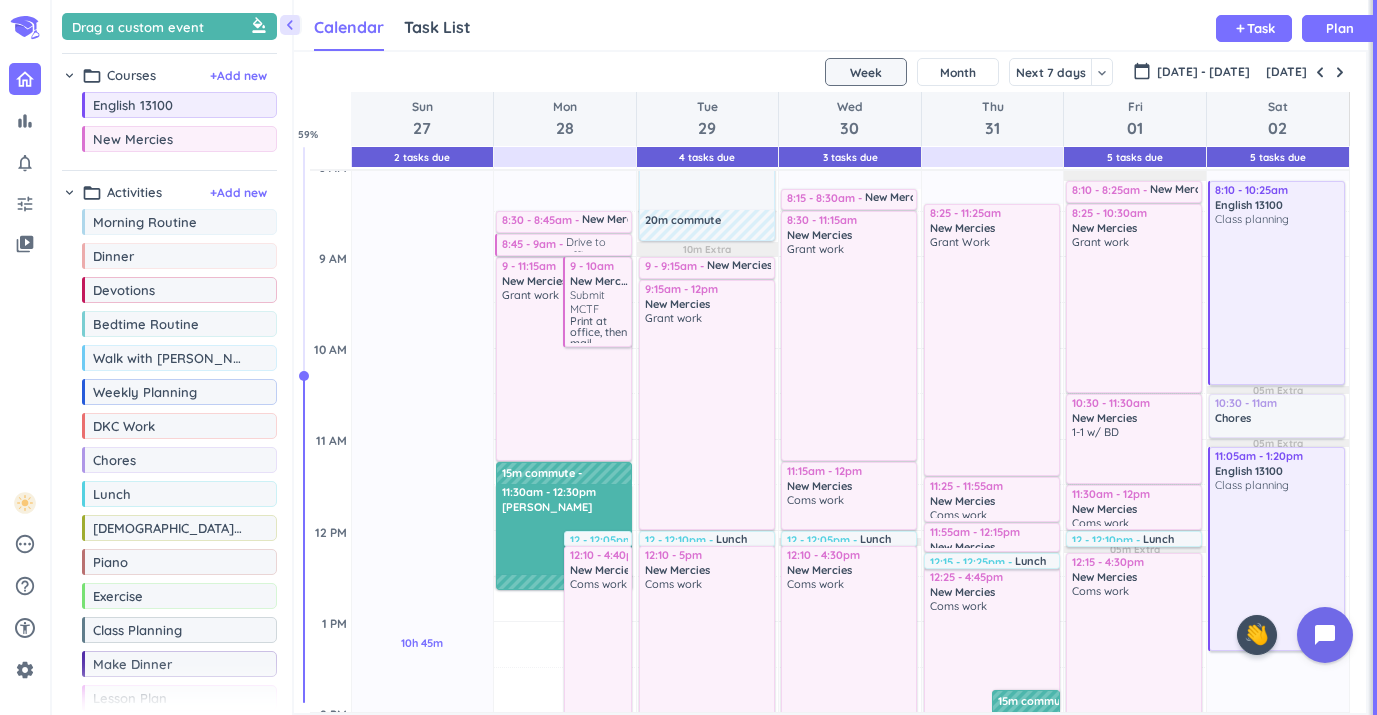 scroll, scrollTop: 458, scrollLeft: 0, axis: vertical 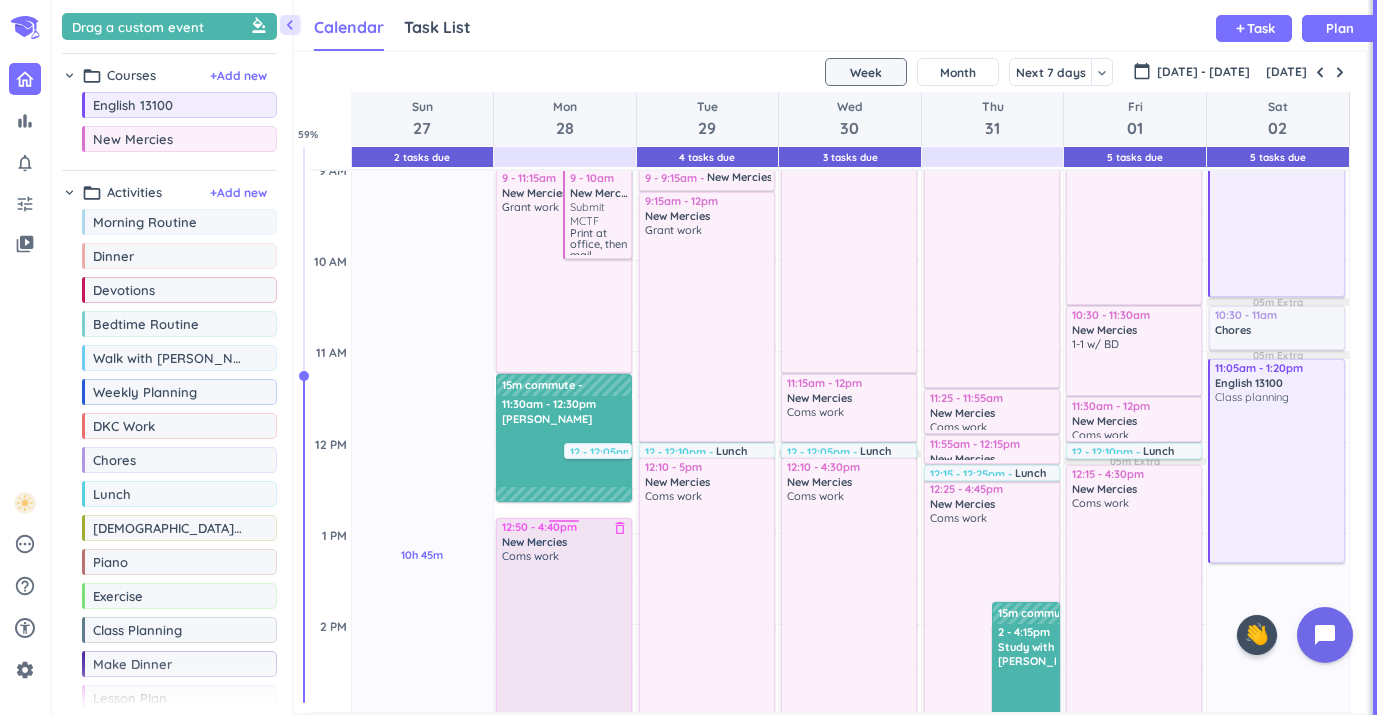 drag, startPoint x: 603, startPoint y: 467, endPoint x: 597, endPoint y: 527, distance: 60.299255 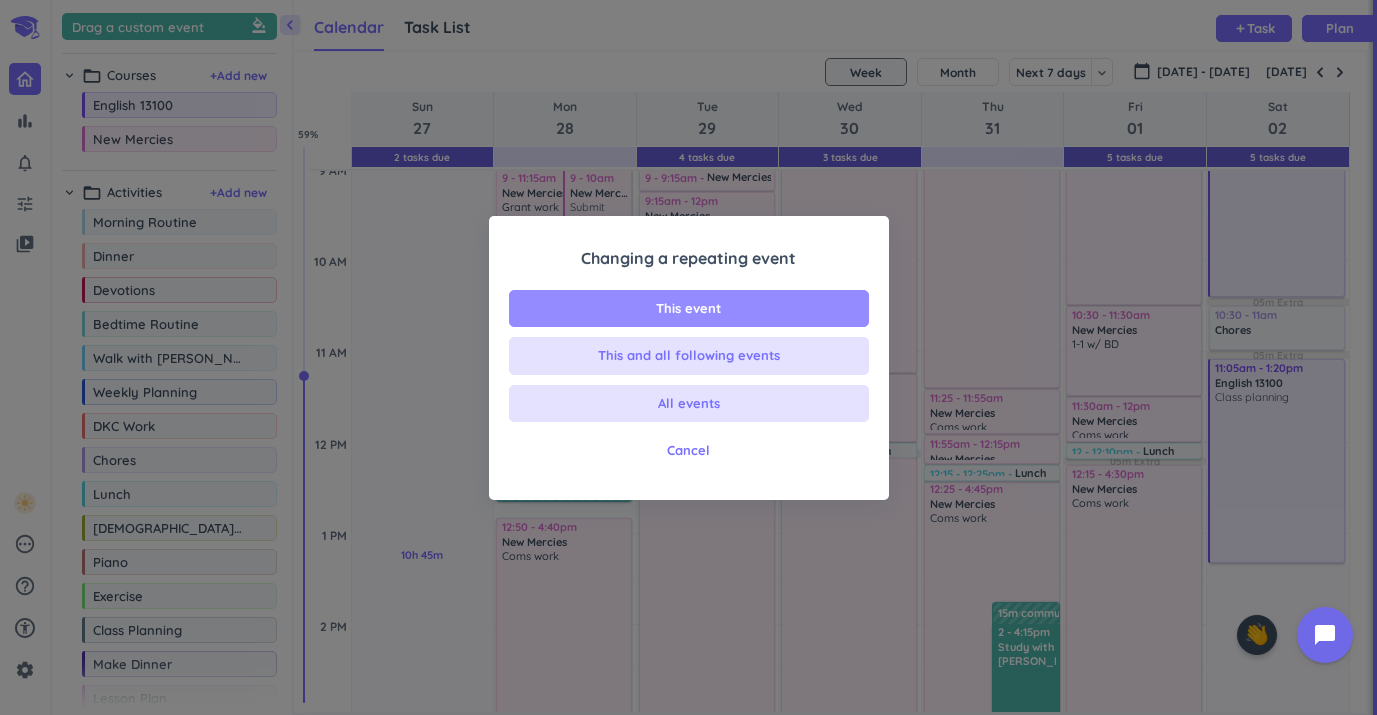 click on "This event" at bounding box center [689, 309] 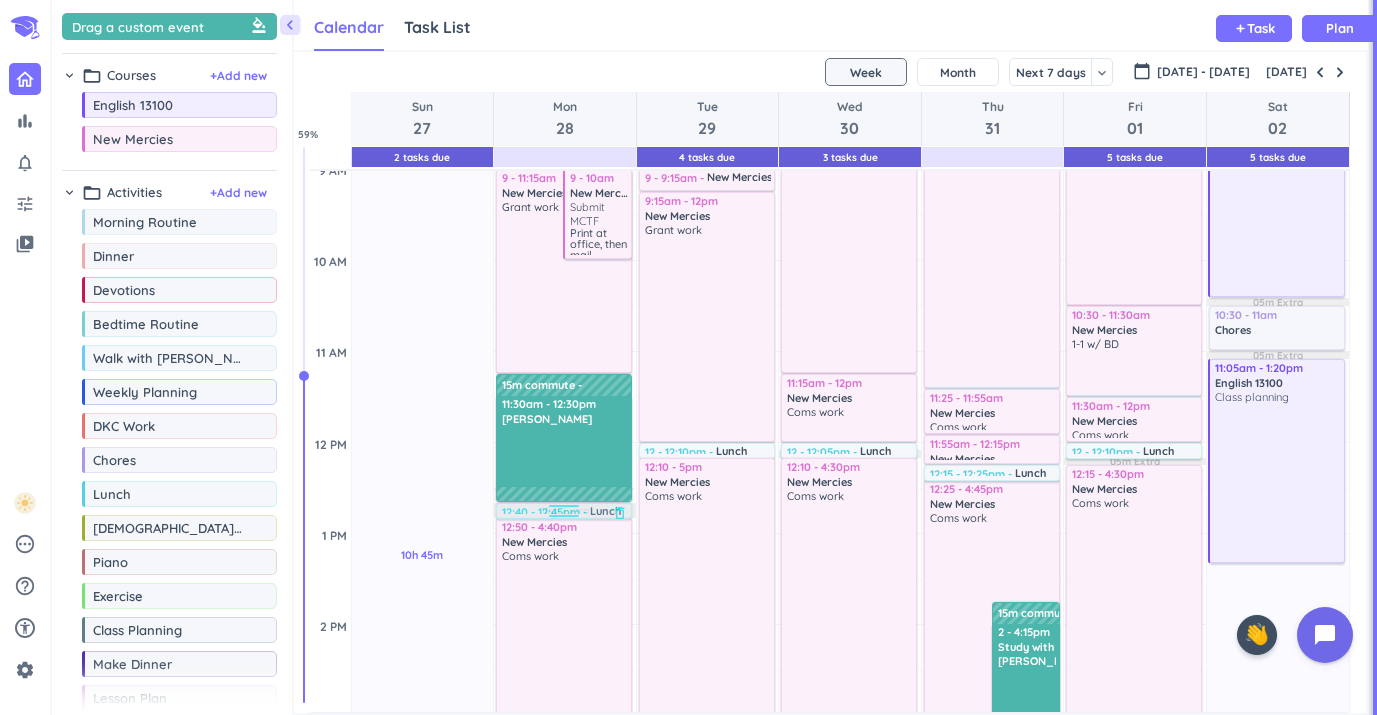 drag, startPoint x: 583, startPoint y: 453, endPoint x: 572, endPoint y: 516, distance: 63.953106 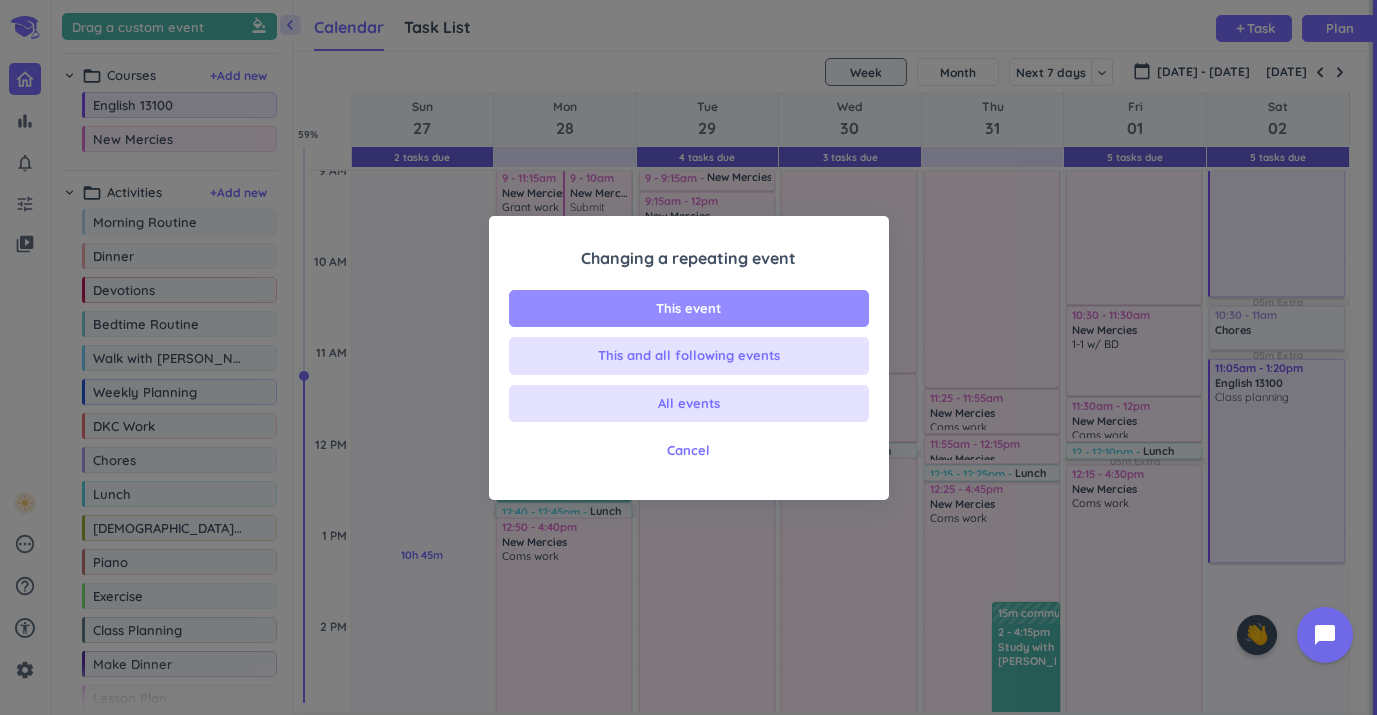 click on "This event" at bounding box center [688, 309] 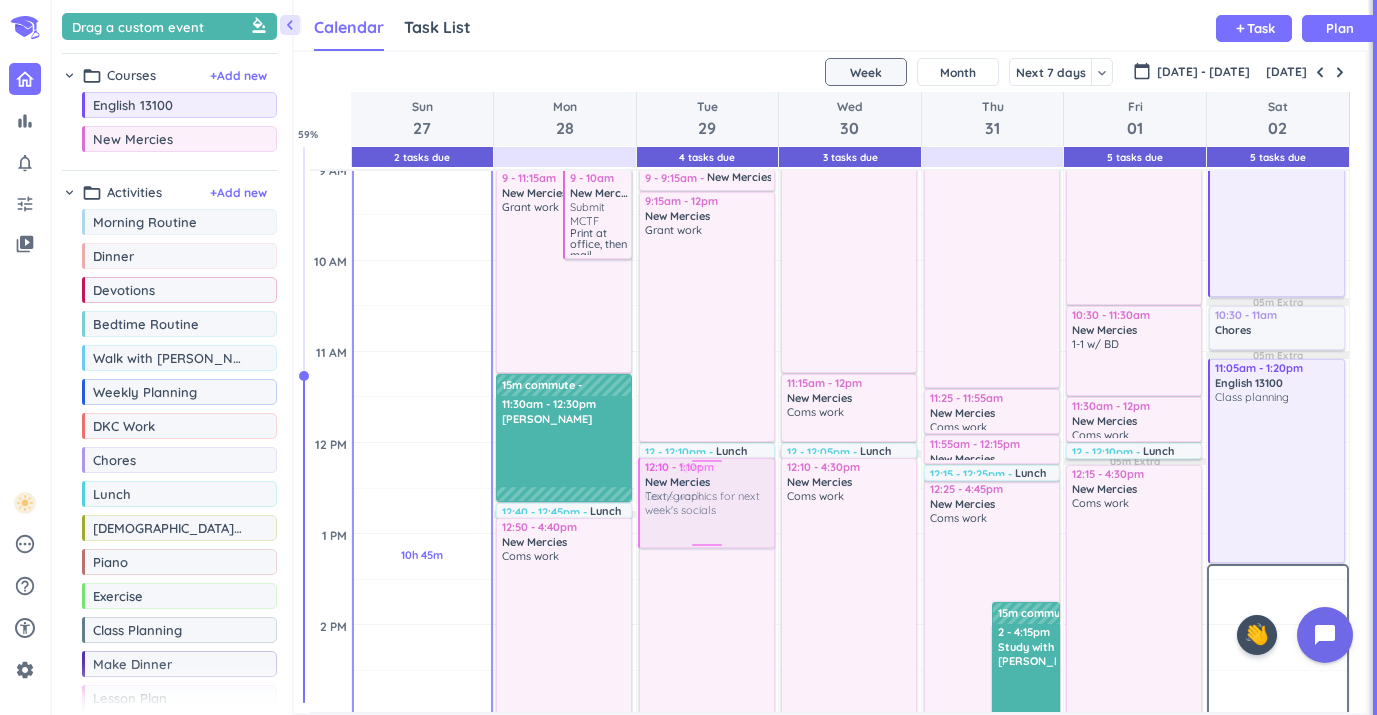 drag, startPoint x: 695, startPoint y: 238, endPoint x: 693, endPoint y: 460, distance: 222.009 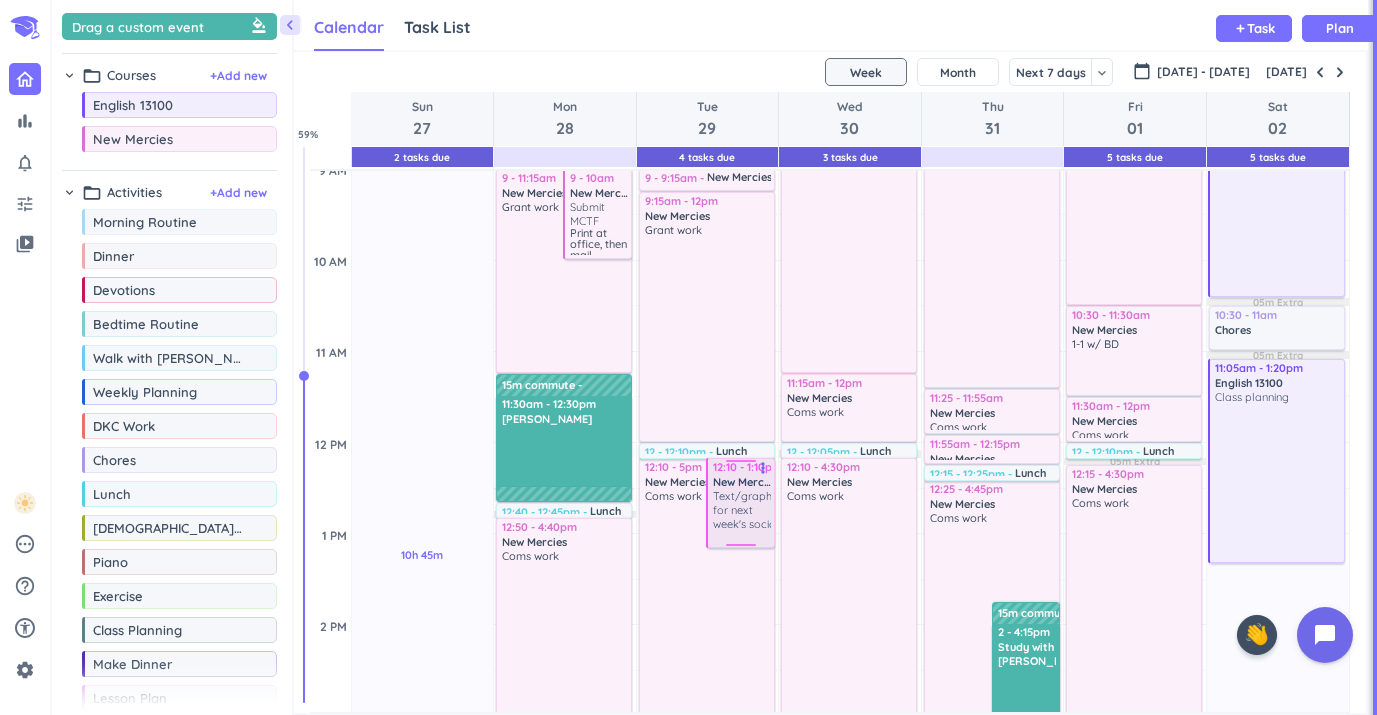 click on "Text/graphics for next week's socials" at bounding box center [749, 510] 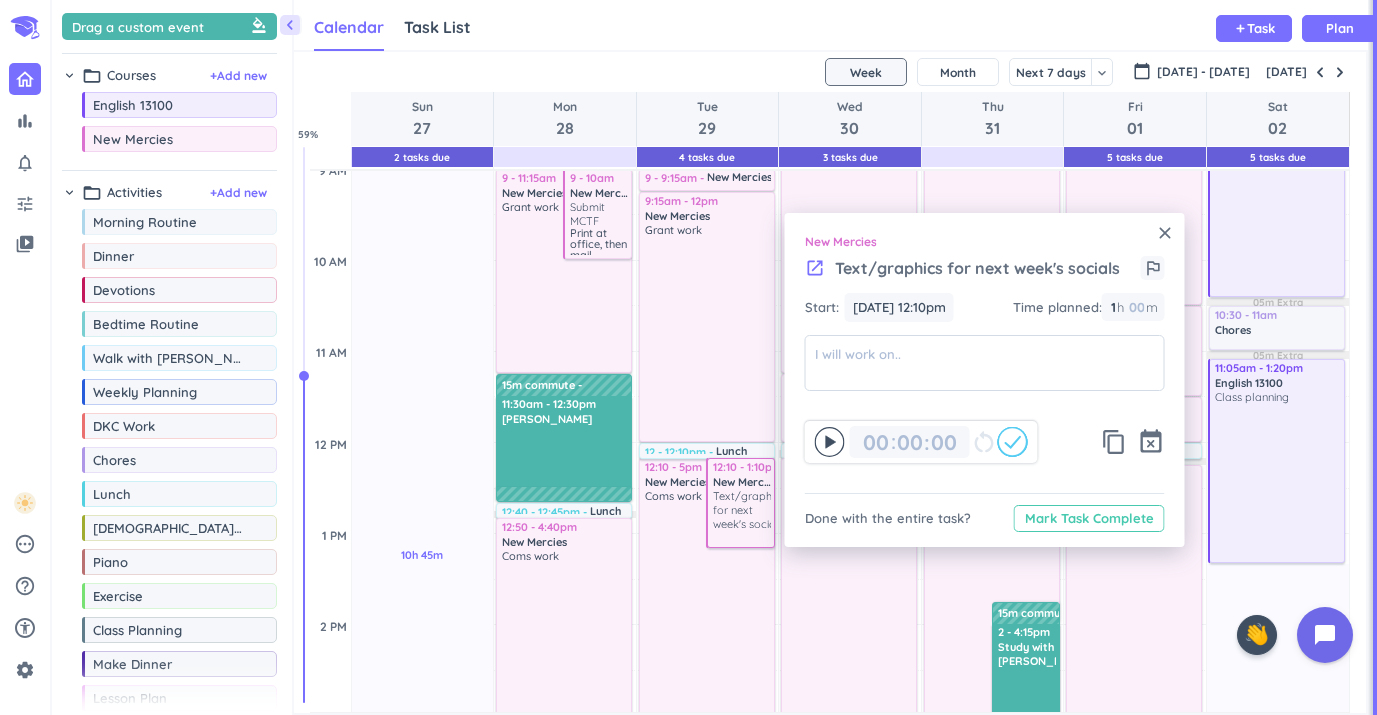 click on "Mark Task Complete" at bounding box center (1089, 518) 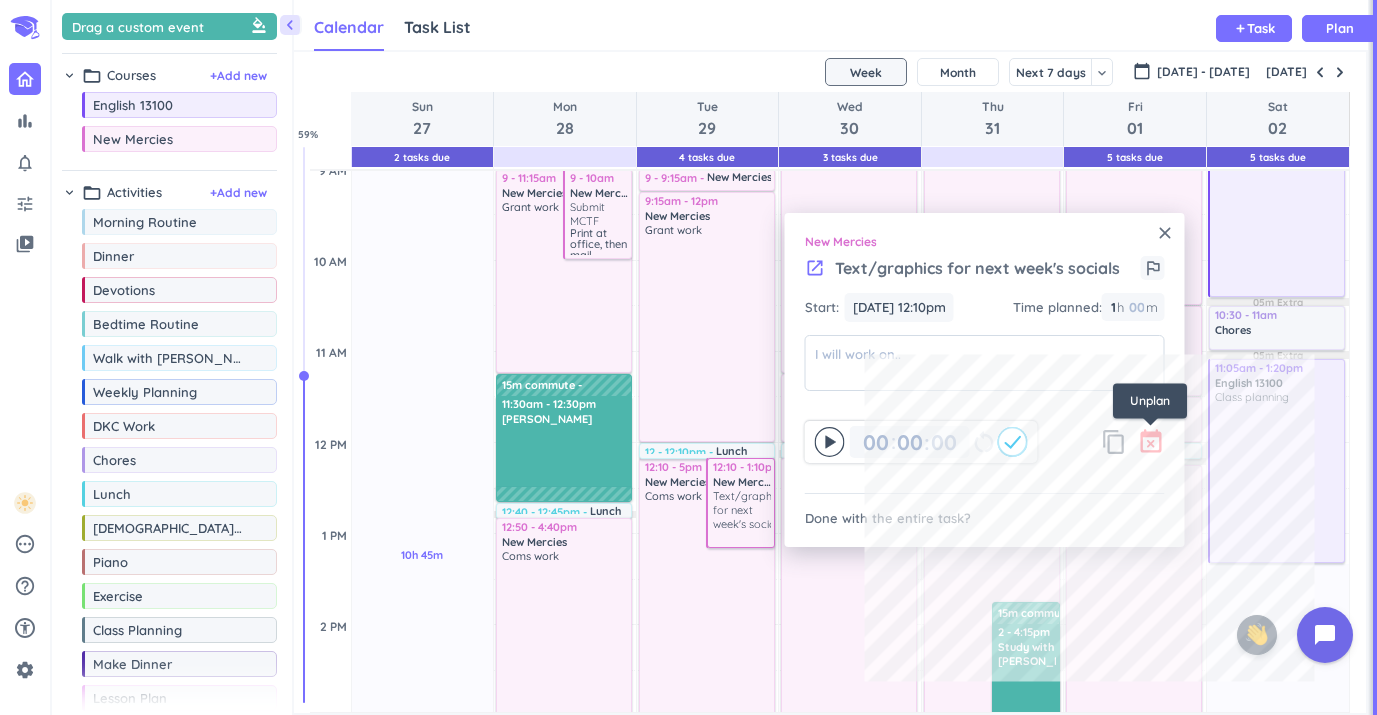 type on "01" 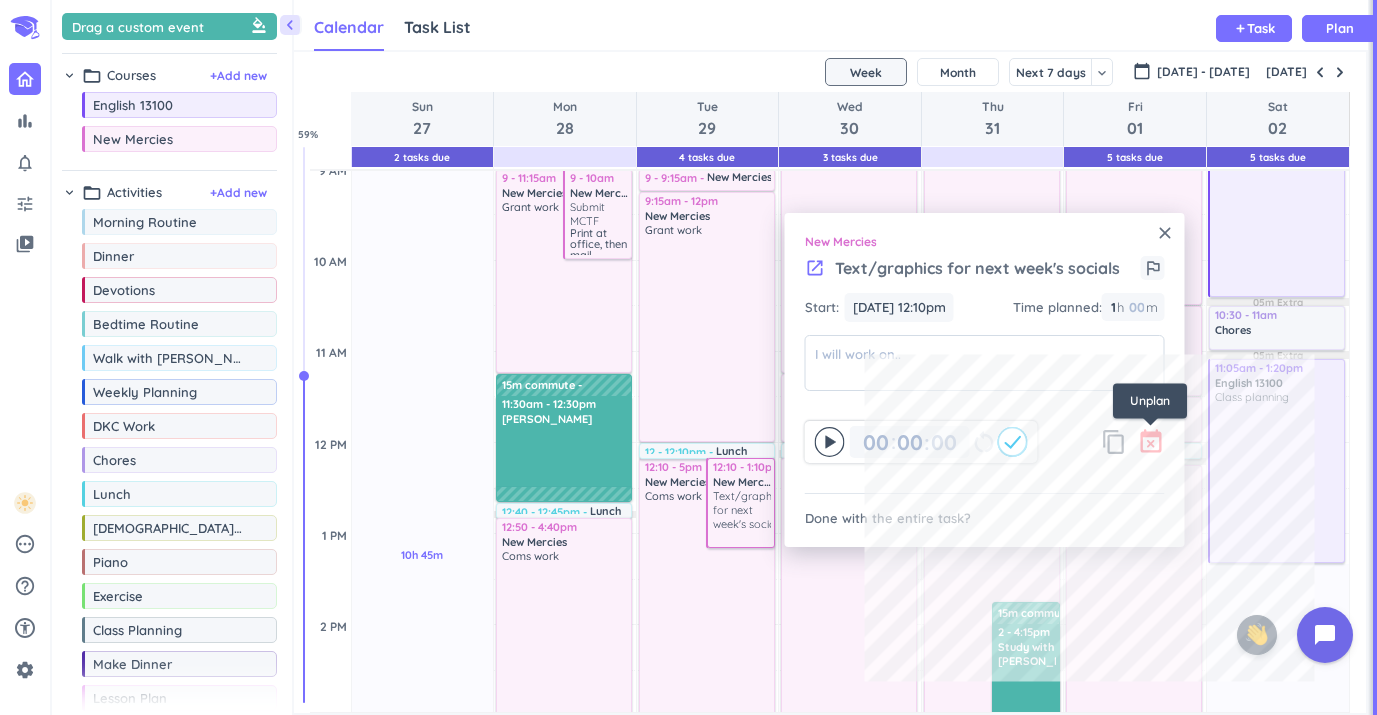 type on "00" 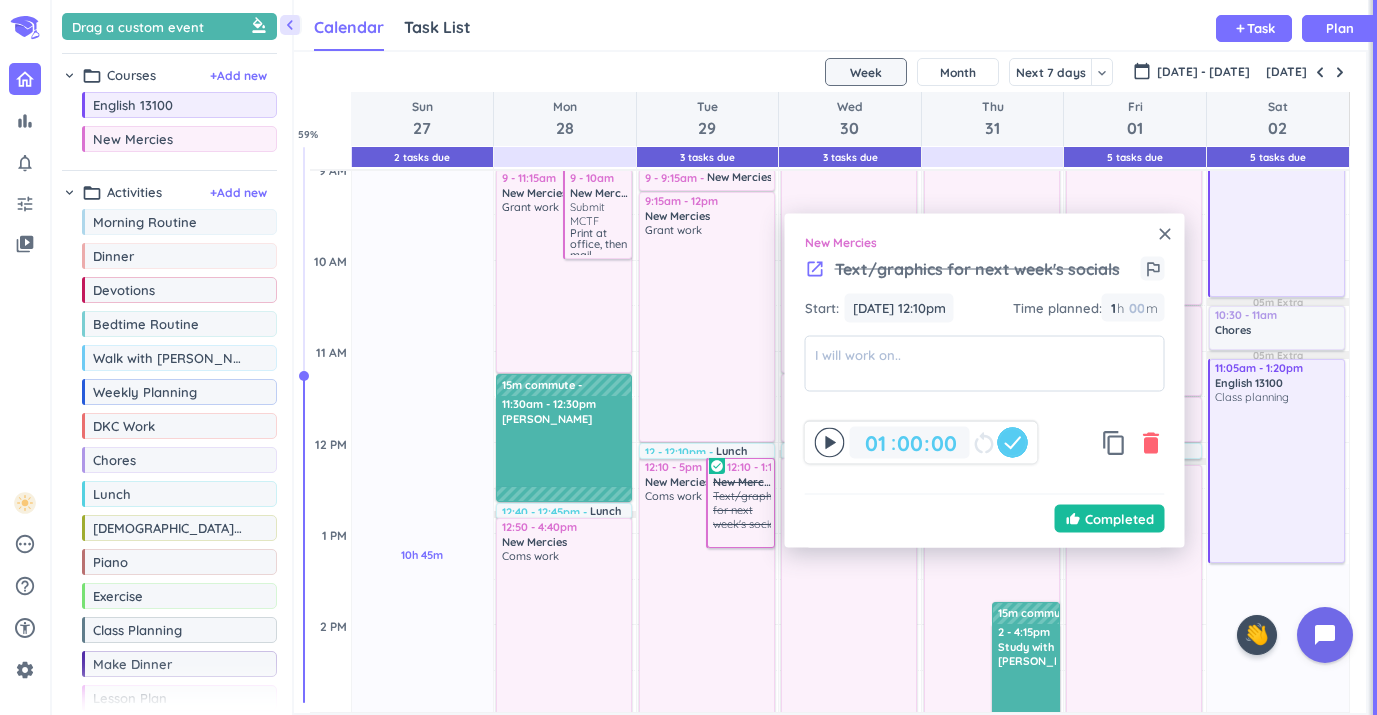 click on "delete" at bounding box center [1151, 443] 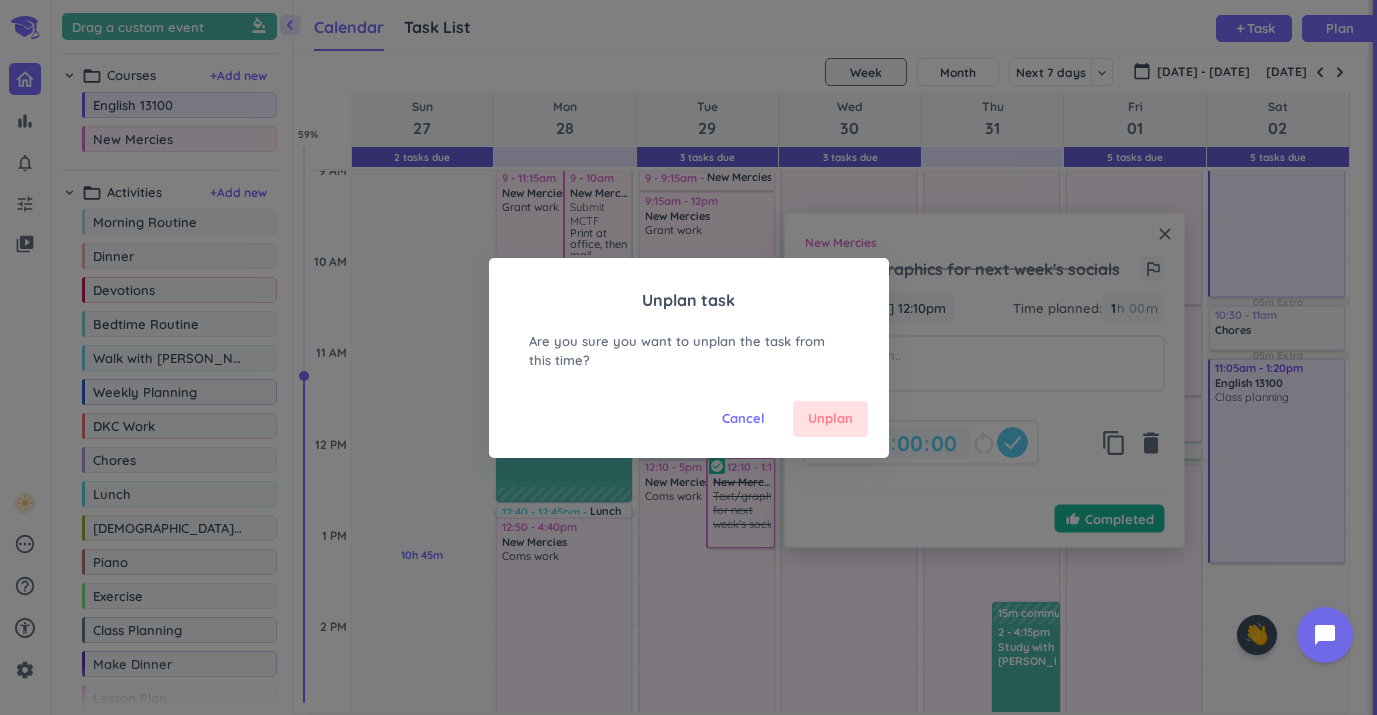 click on "Unplan" at bounding box center [830, 419] 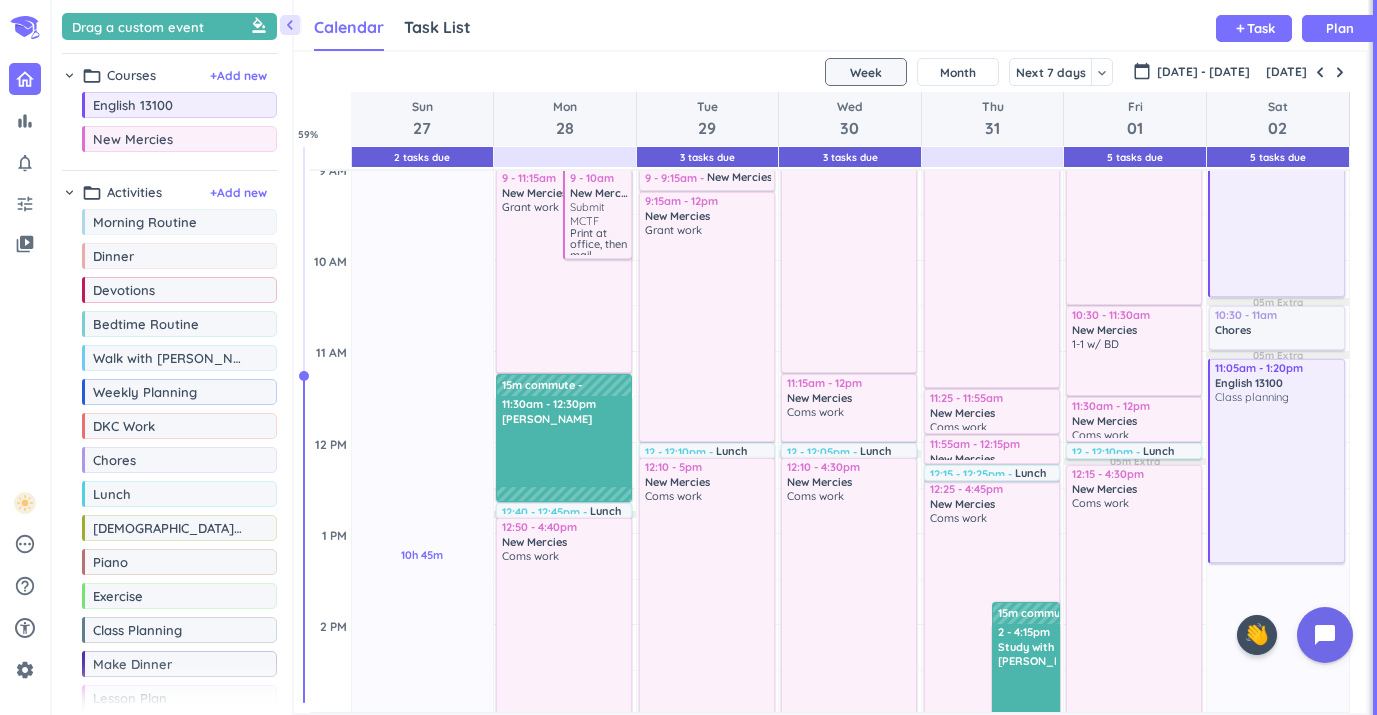 click on "[DATE]" at bounding box center [830, 72] 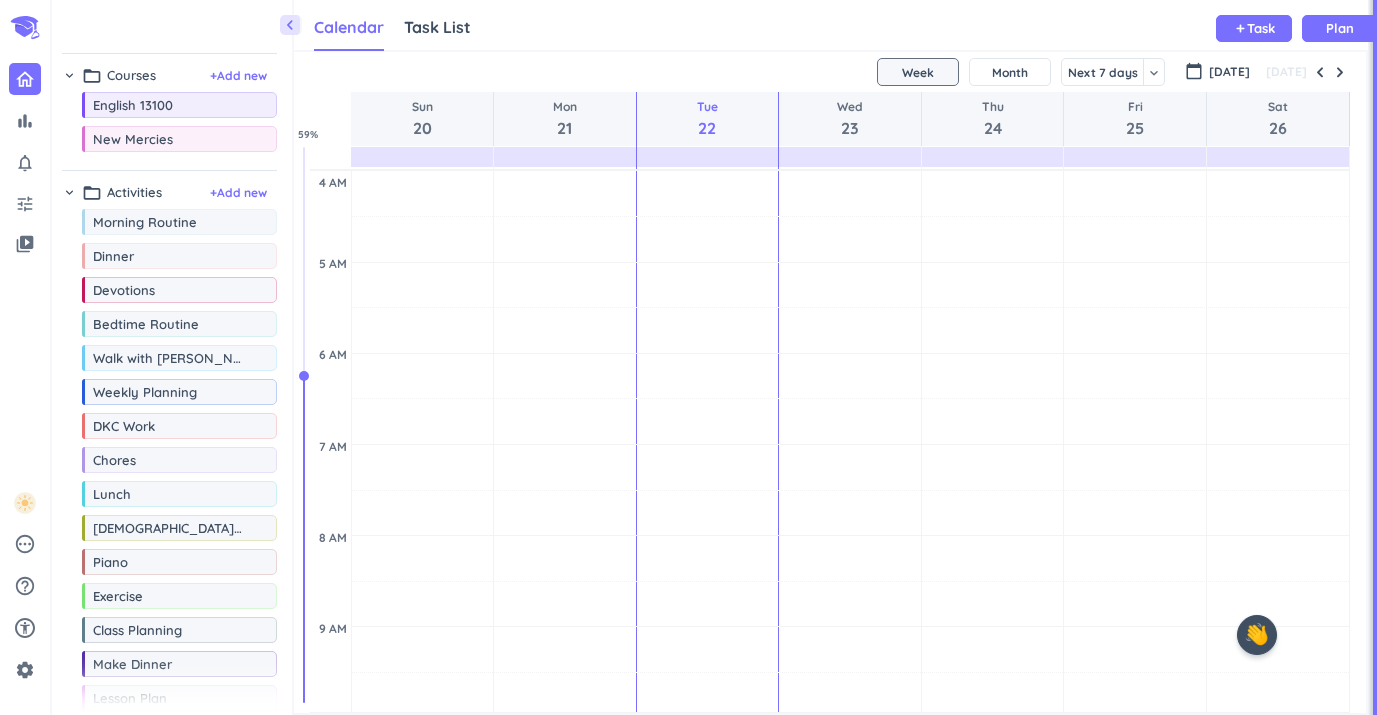 scroll, scrollTop: 0, scrollLeft: 0, axis: both 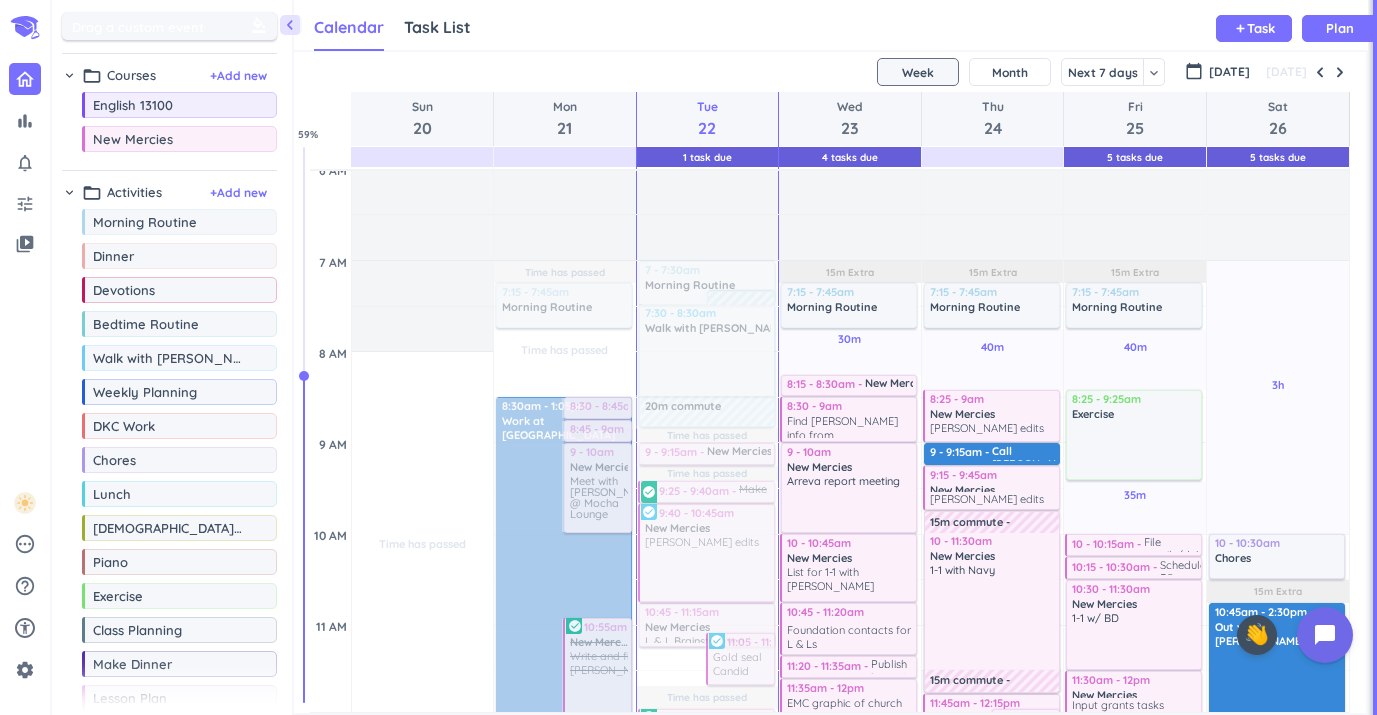 click at bounding box center [261, 26] 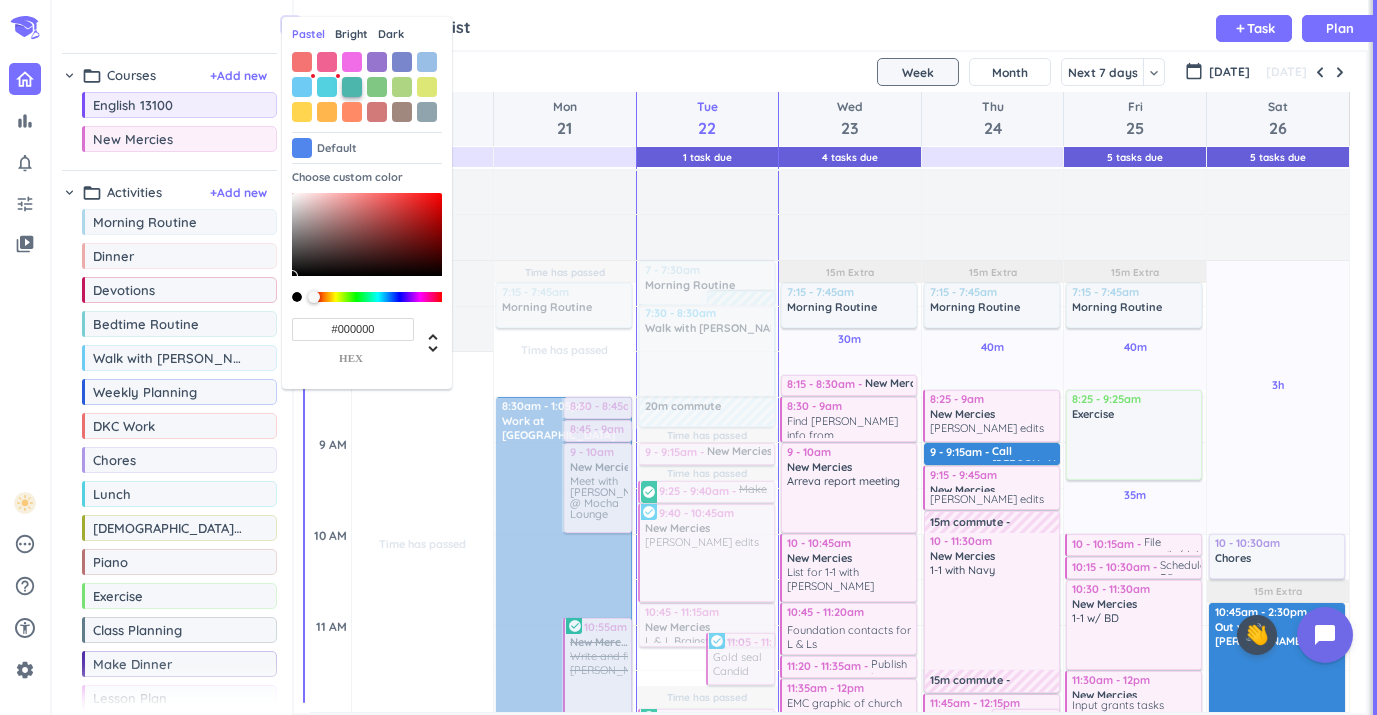 click at bounding box center [352, 87] 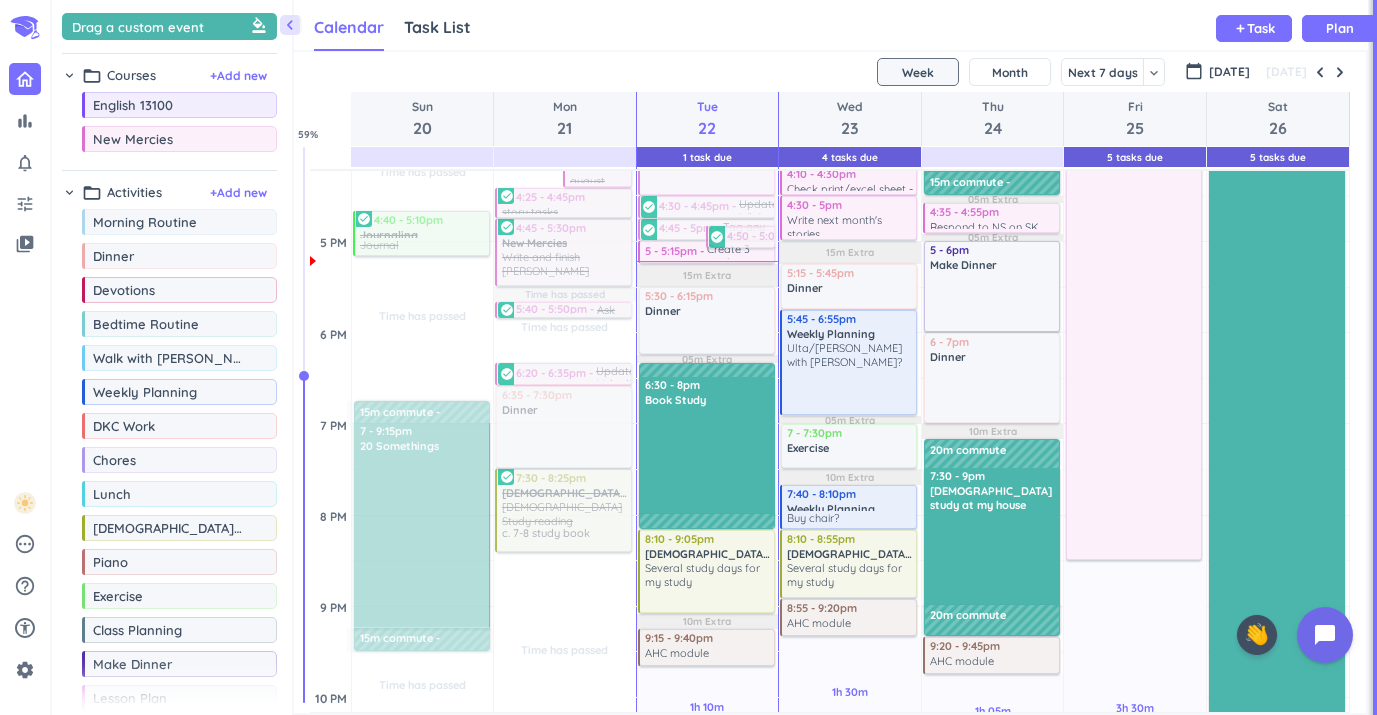 scroll, scrollTop: 1122, scrollLeft: 0, axis: vertical 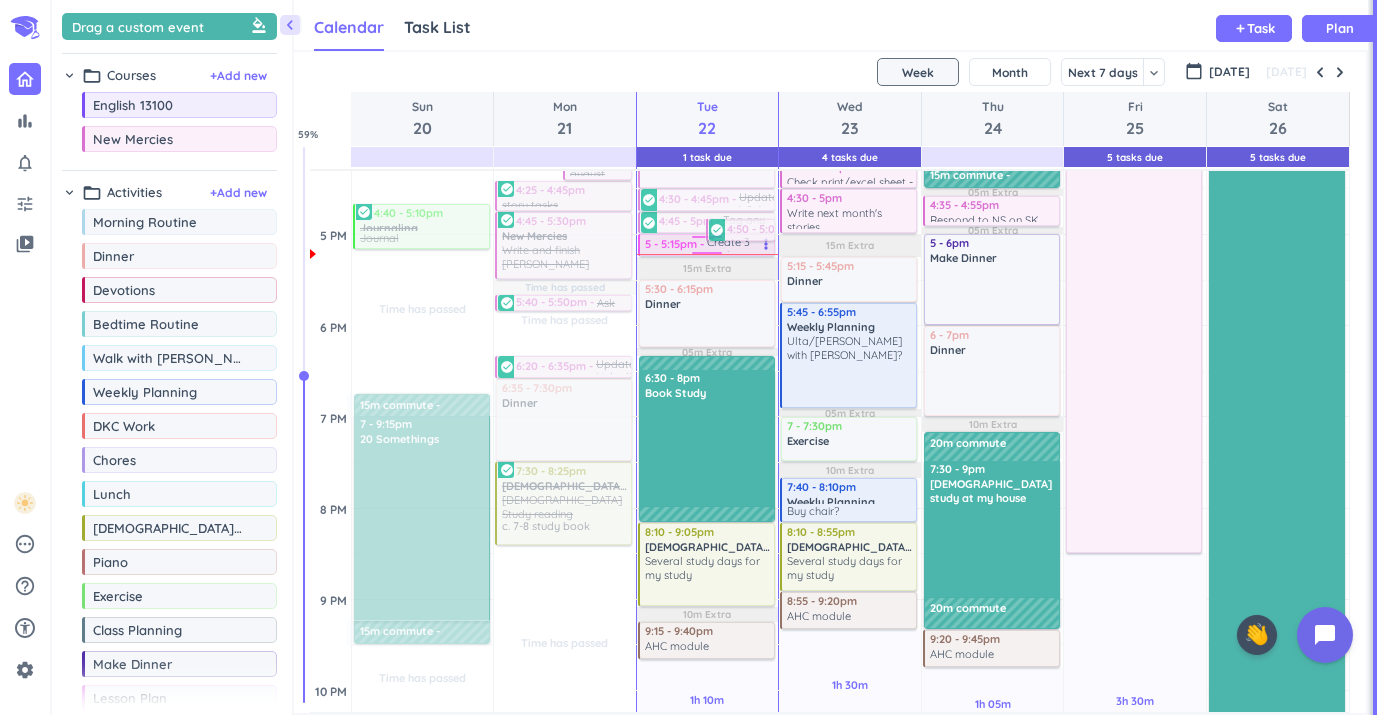 click on "5 - 5:15pm" at bounding box center [676, 244] 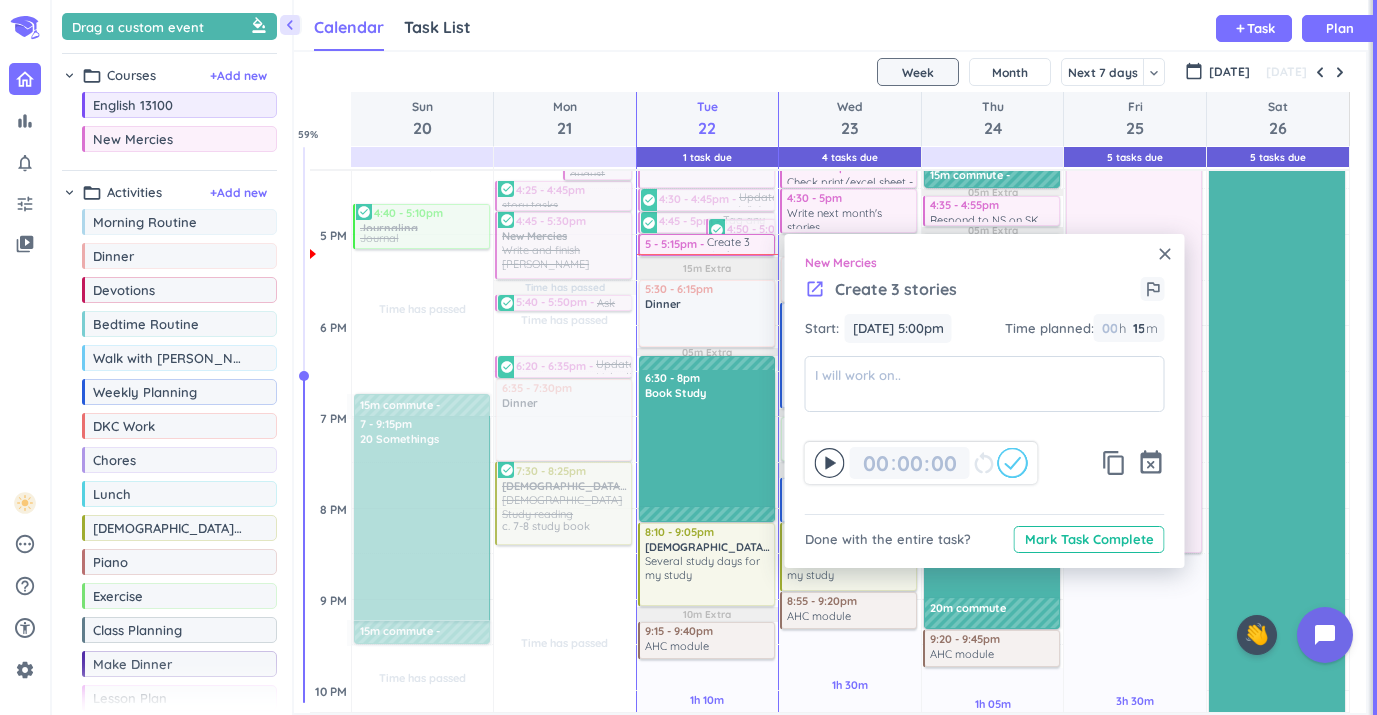 click 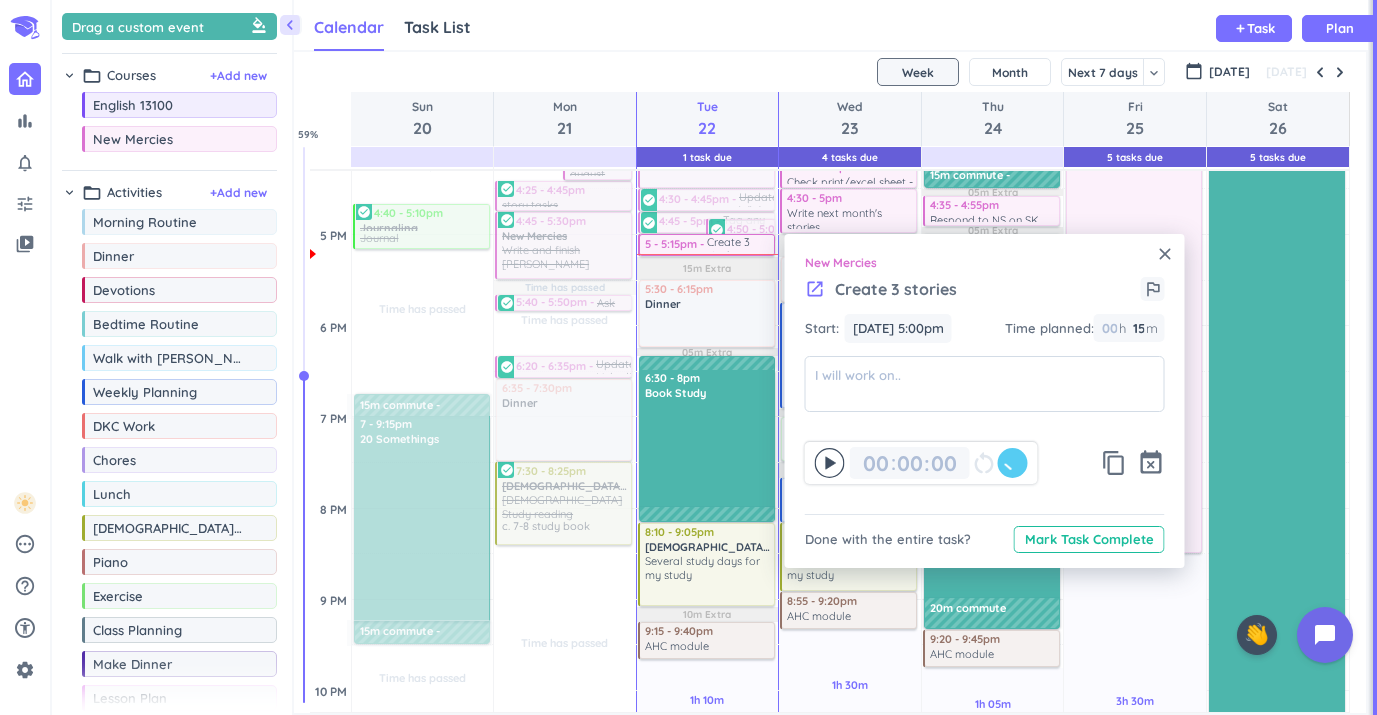 click on "close" at bounding box center (1165, 254) 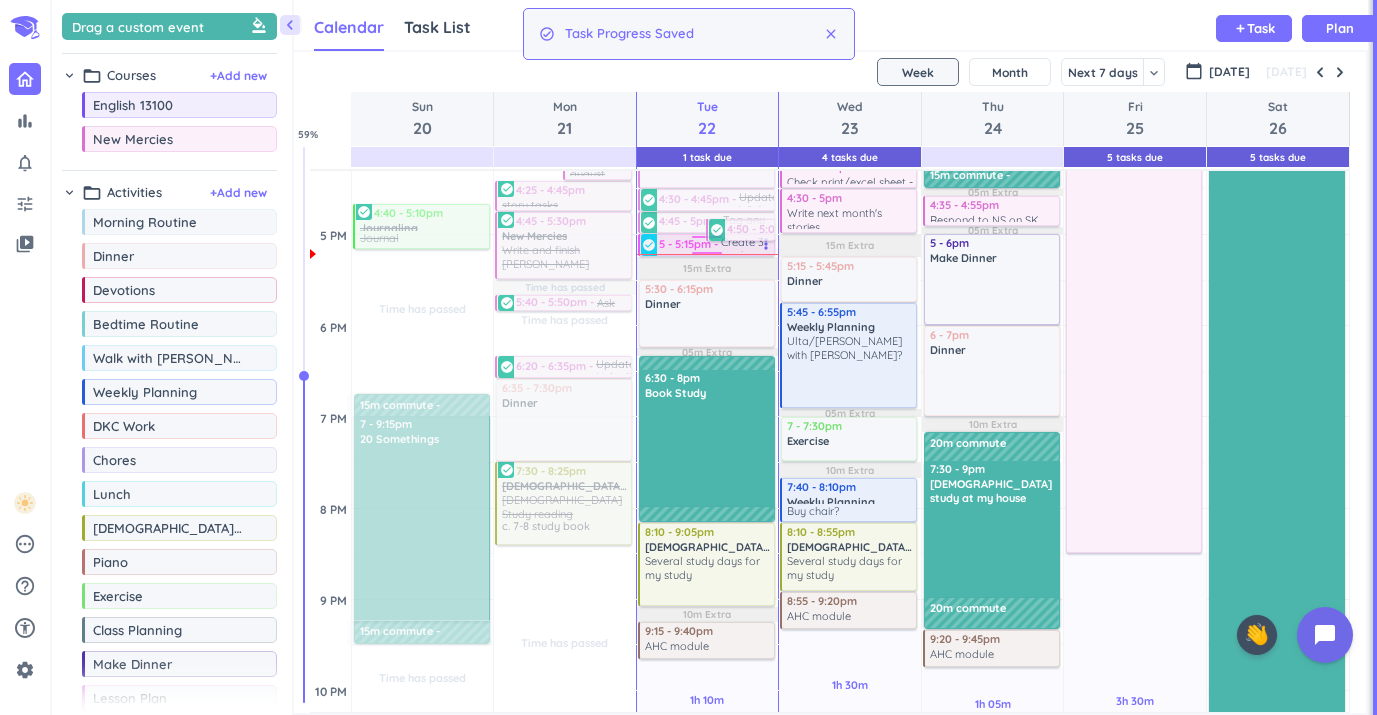 click on "Create 3 stories" at bounding box center [747, 244] 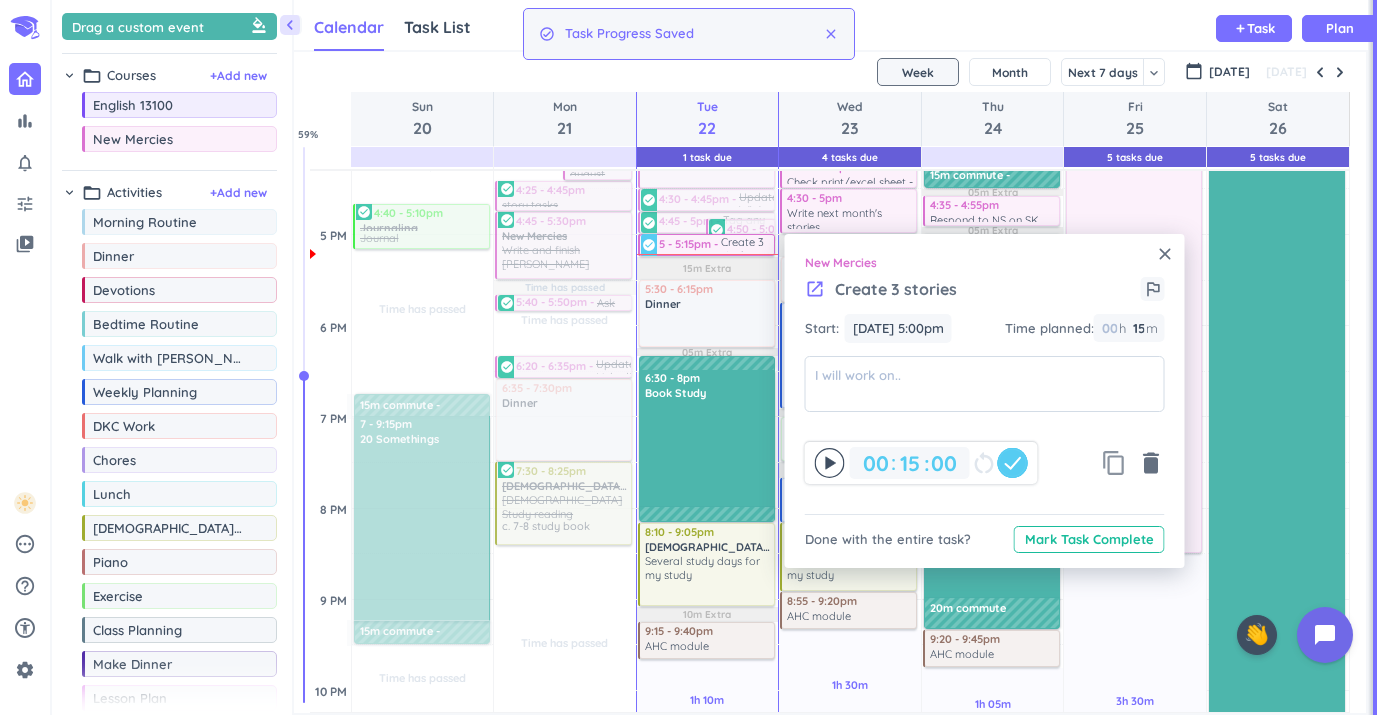 click on "content_copy" at bounding box center [1114, 463] 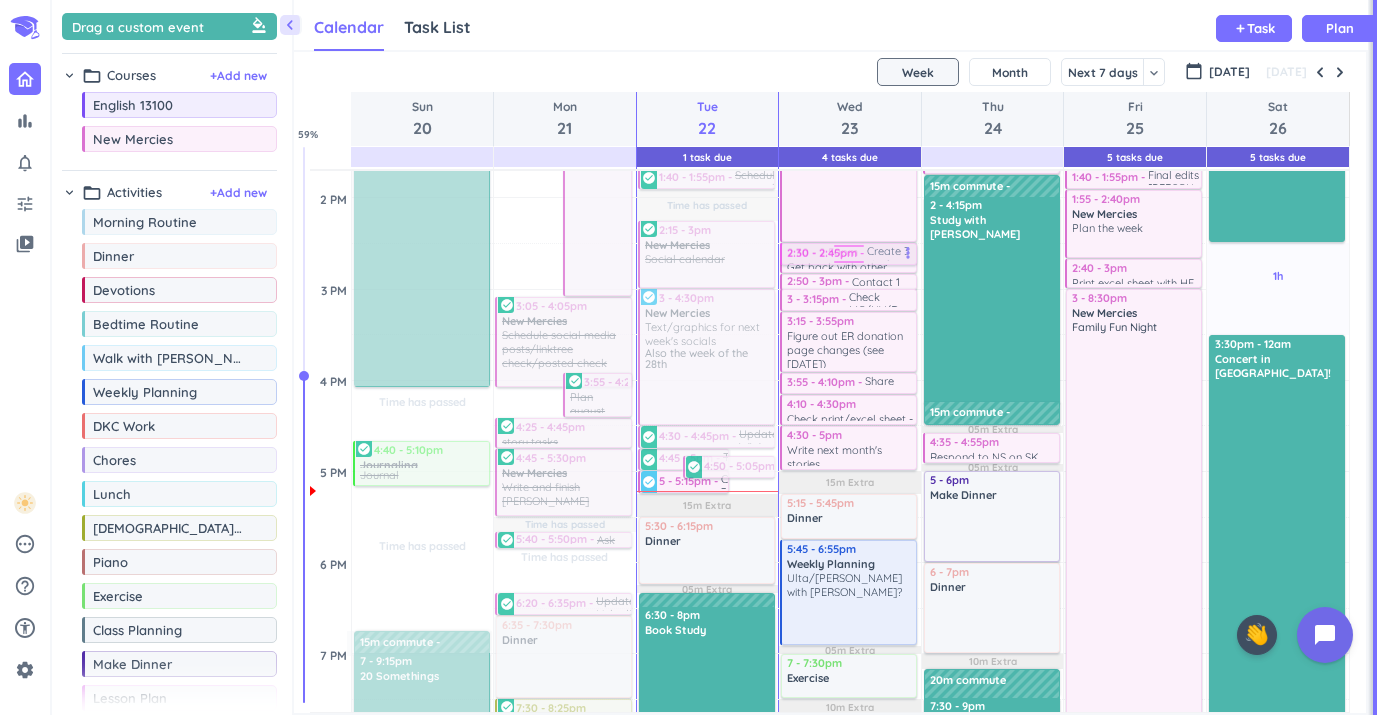 scroll, scrollTop: 885, scrollLeft: 0, axis: vertical 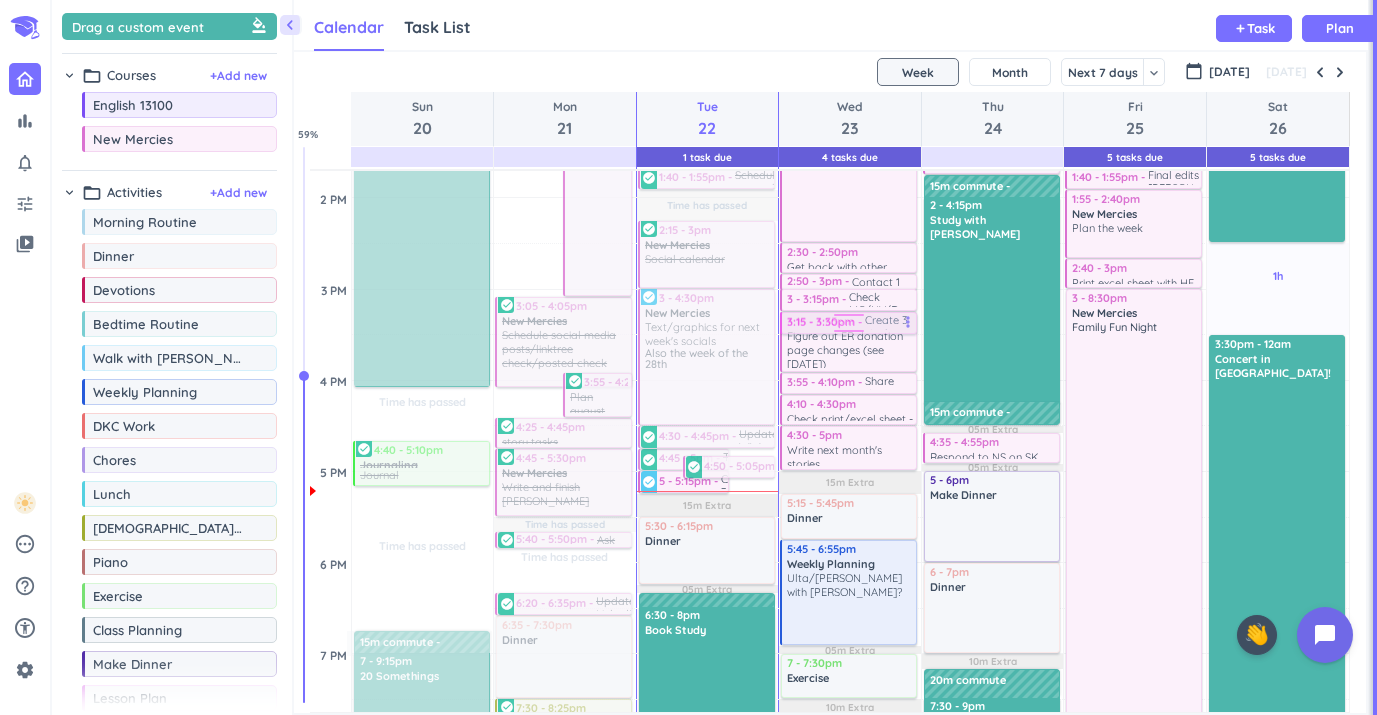 drag, startPoint x: 746, startPoint y: 245, endPoint x: 852, endPoint y: 325, distance: 132.8006 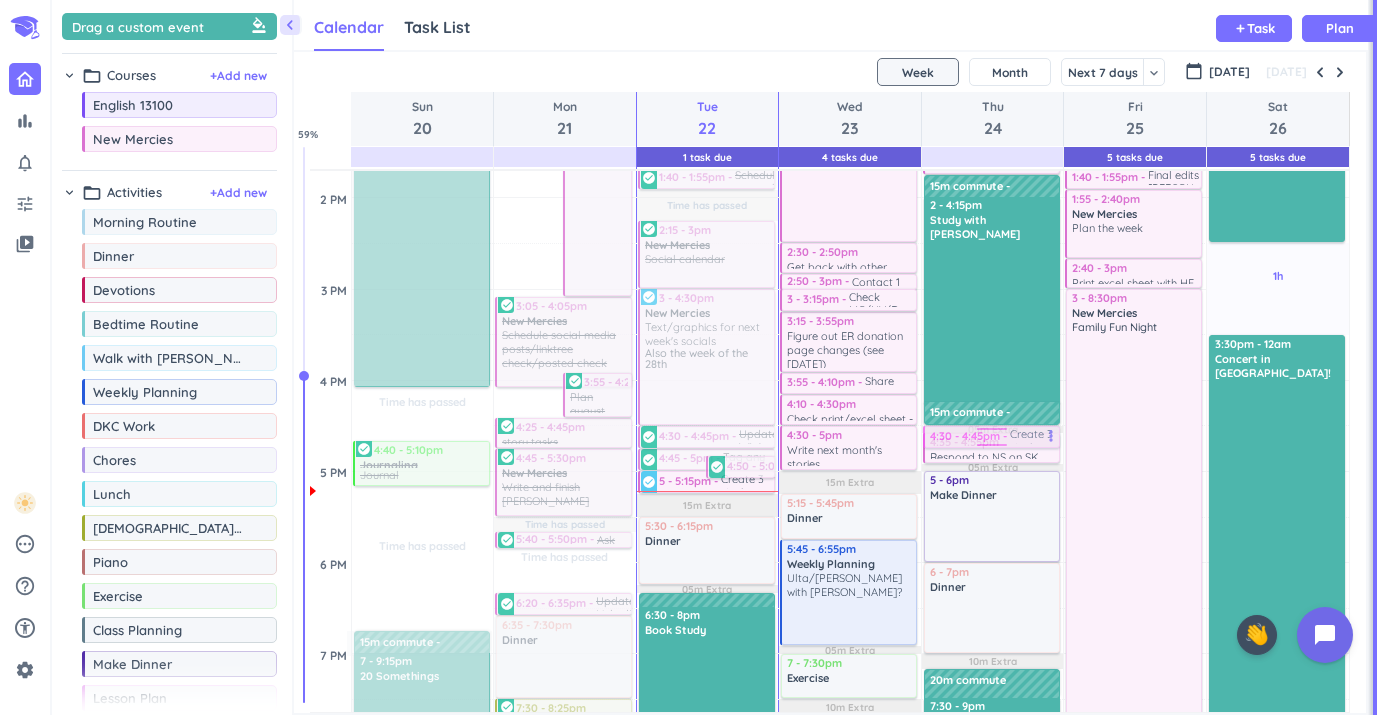 drag, startPoint x: 861, startPoint y: 325, endPoint x: 944, endPoint y: 441, distance: 142.6359 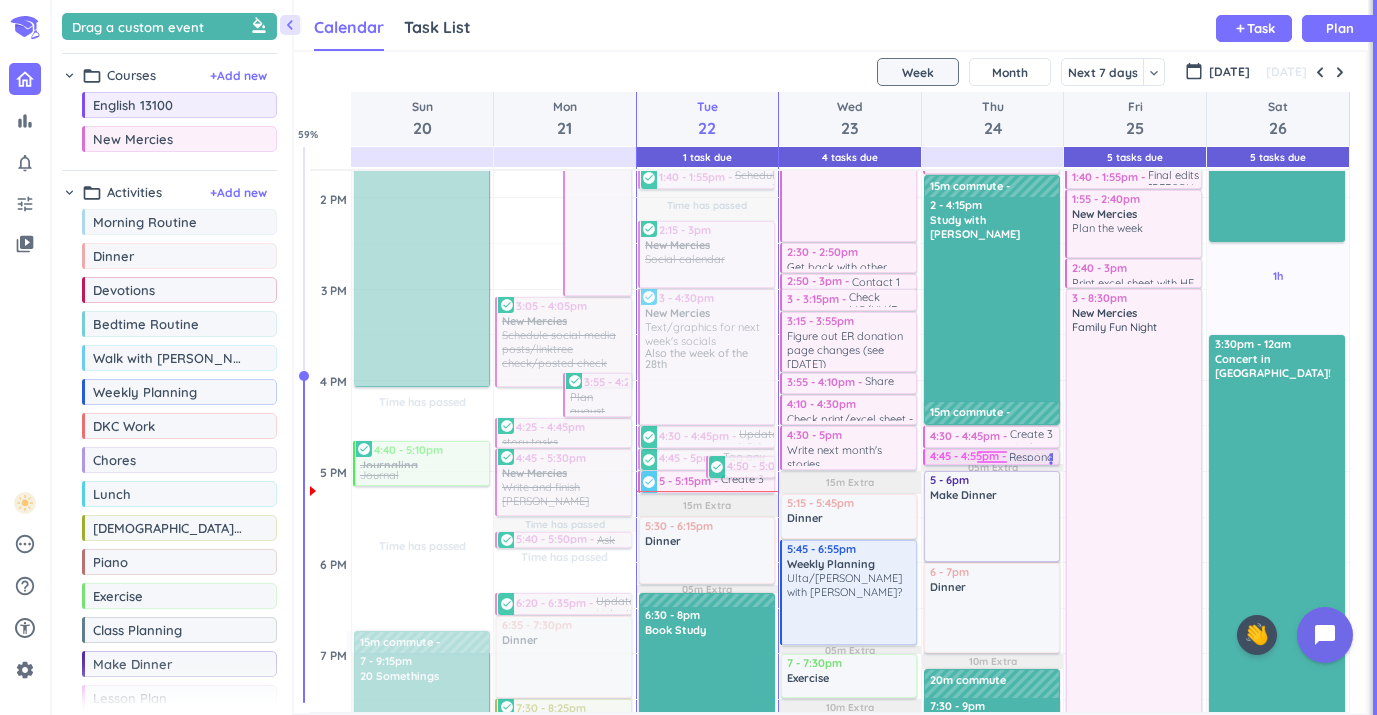 drag, startPoint x: 1035, startPoint y: 438, endPoint x: 989, endPoint y: 449, distance: 47.296936 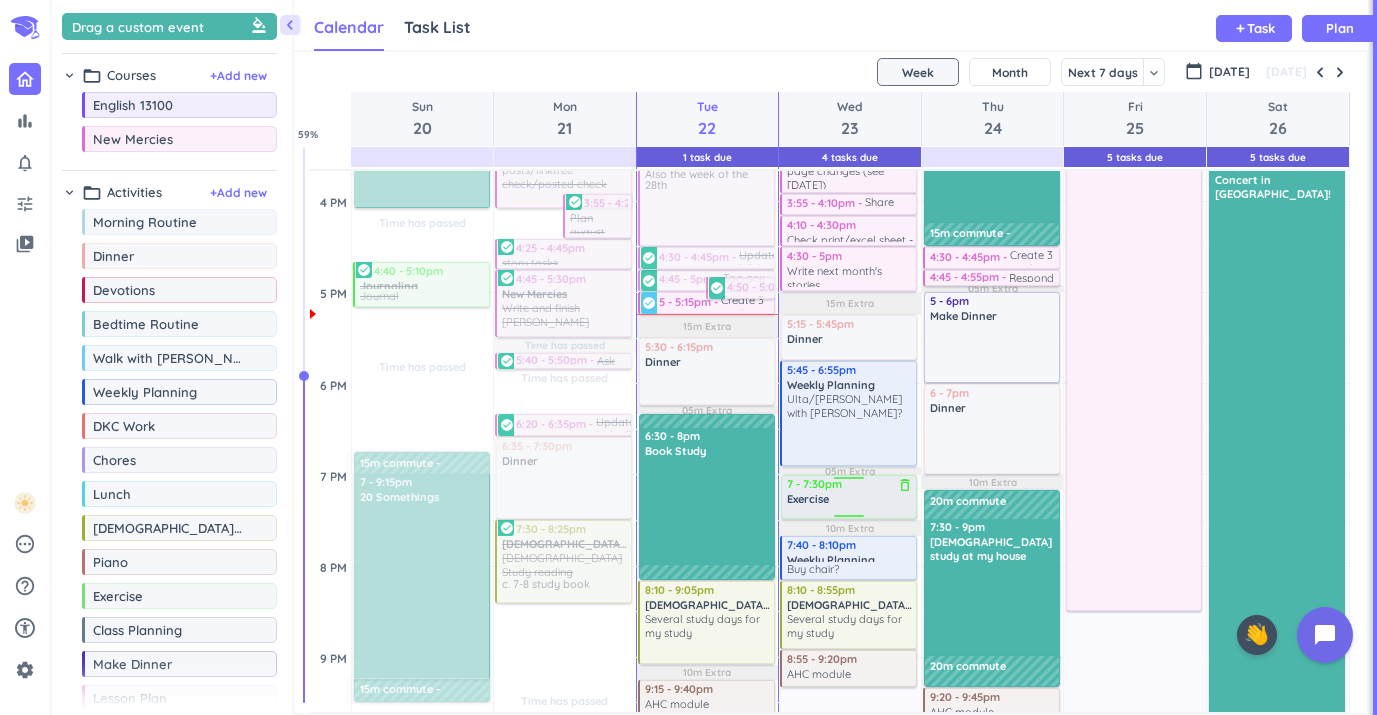 scroll, scrollTop: 1071, scrollLeft: 0, axis: vertical 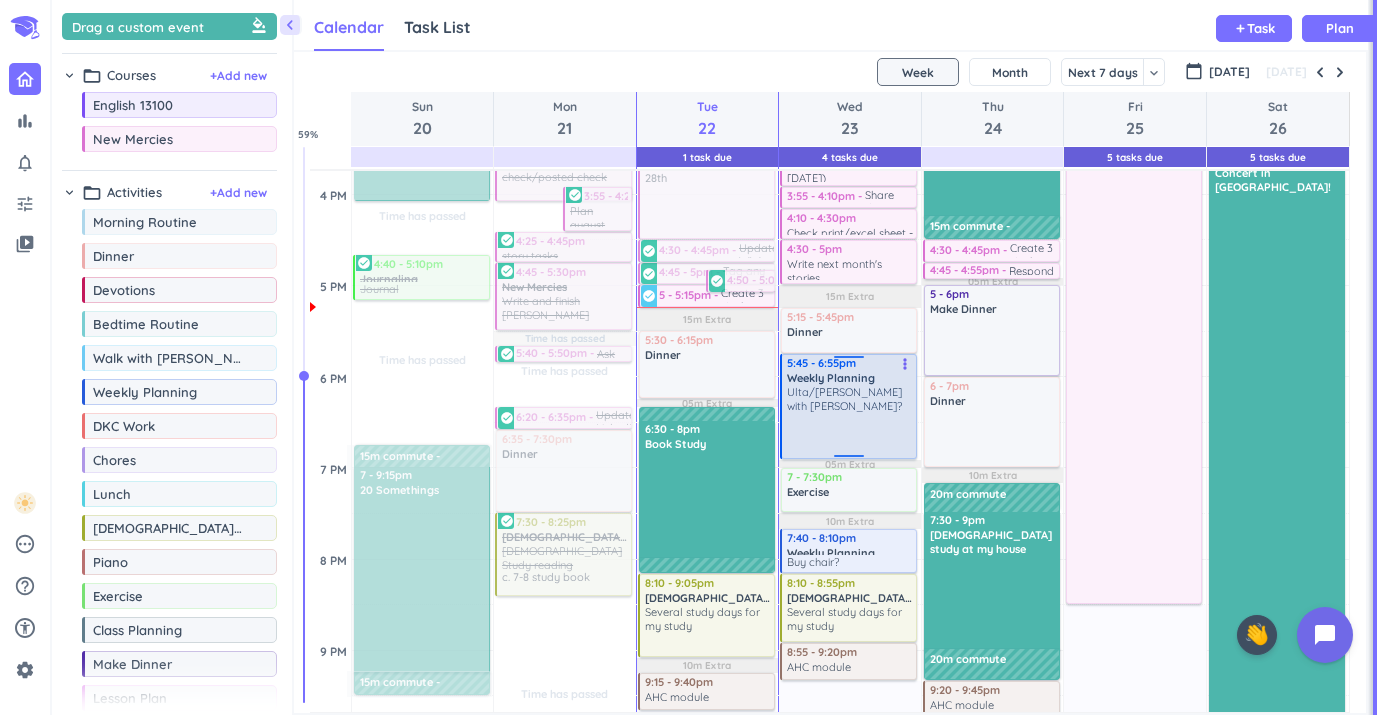click on "Ulta/[PERSON_NAME] with [PERSON_NAME]?" at bounding box center [850, 399] 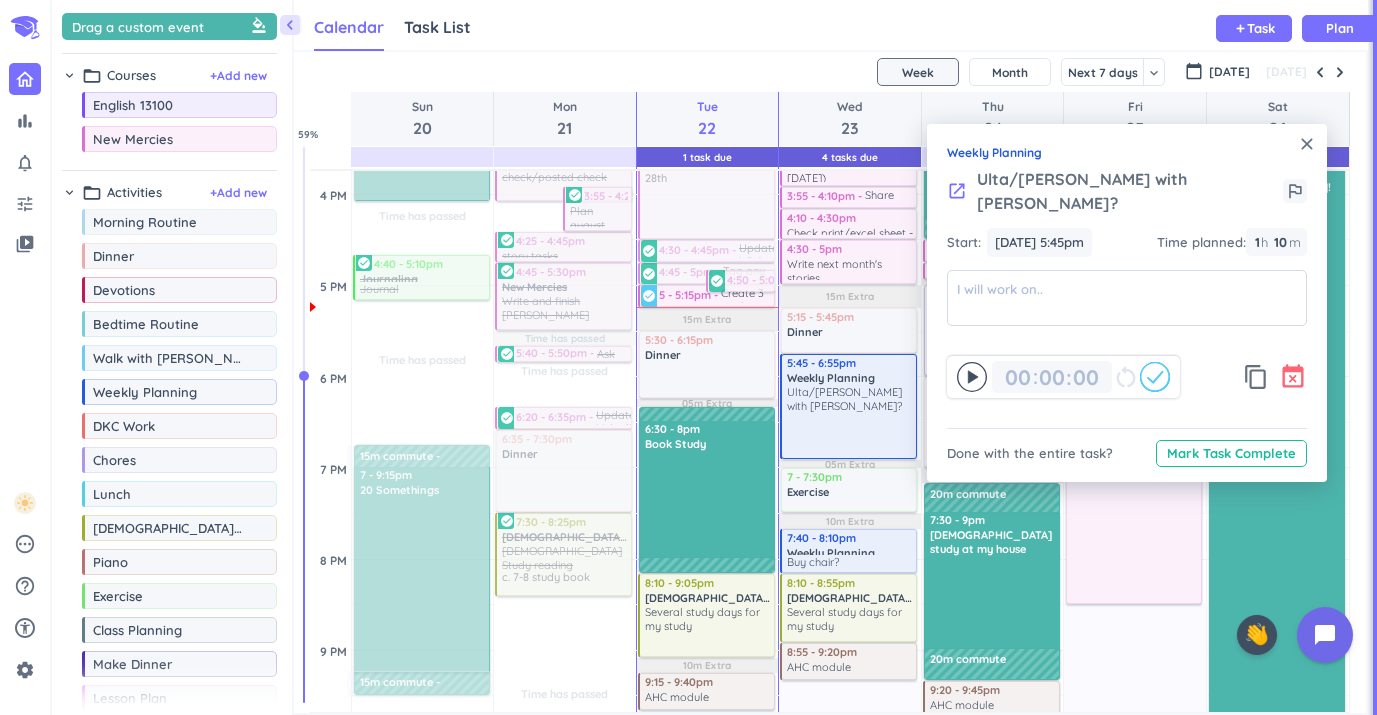 click on "event_busy" at bounding box center [1293, 377] 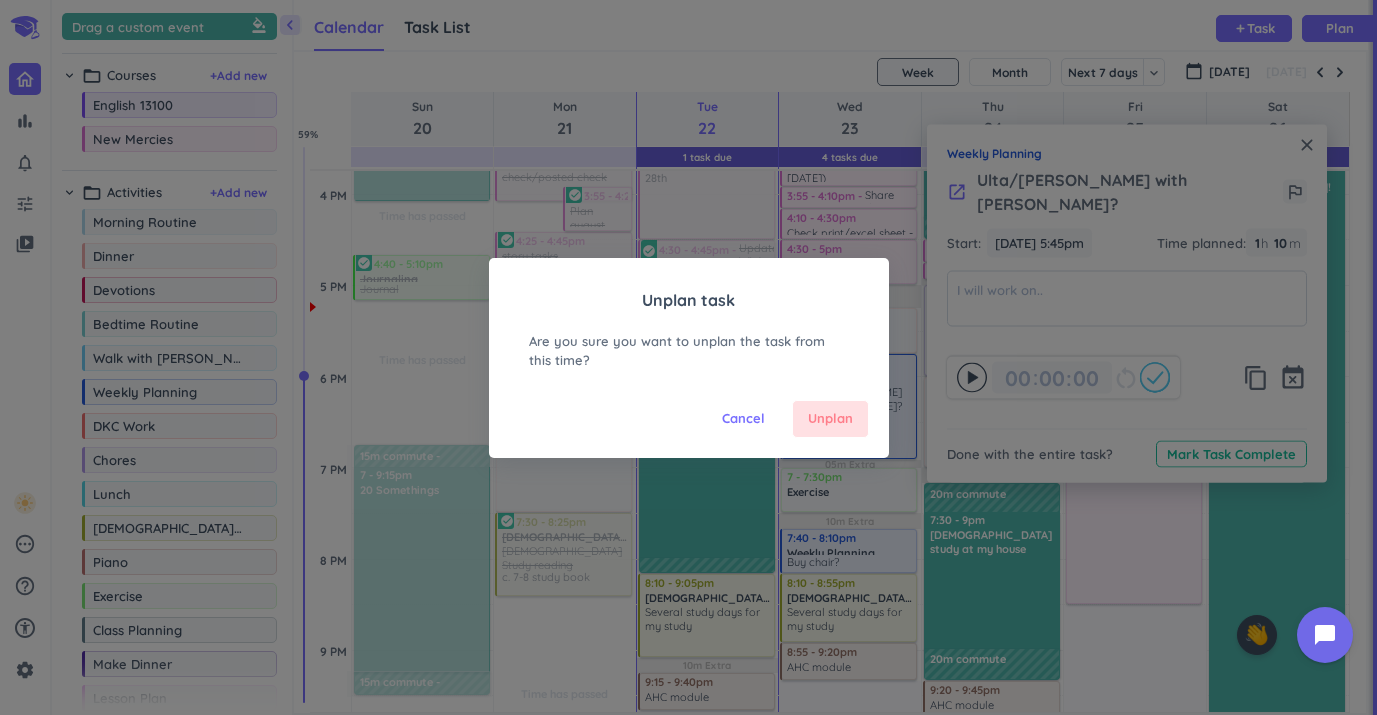click on "Unplan" at bounding box center (830, 419) 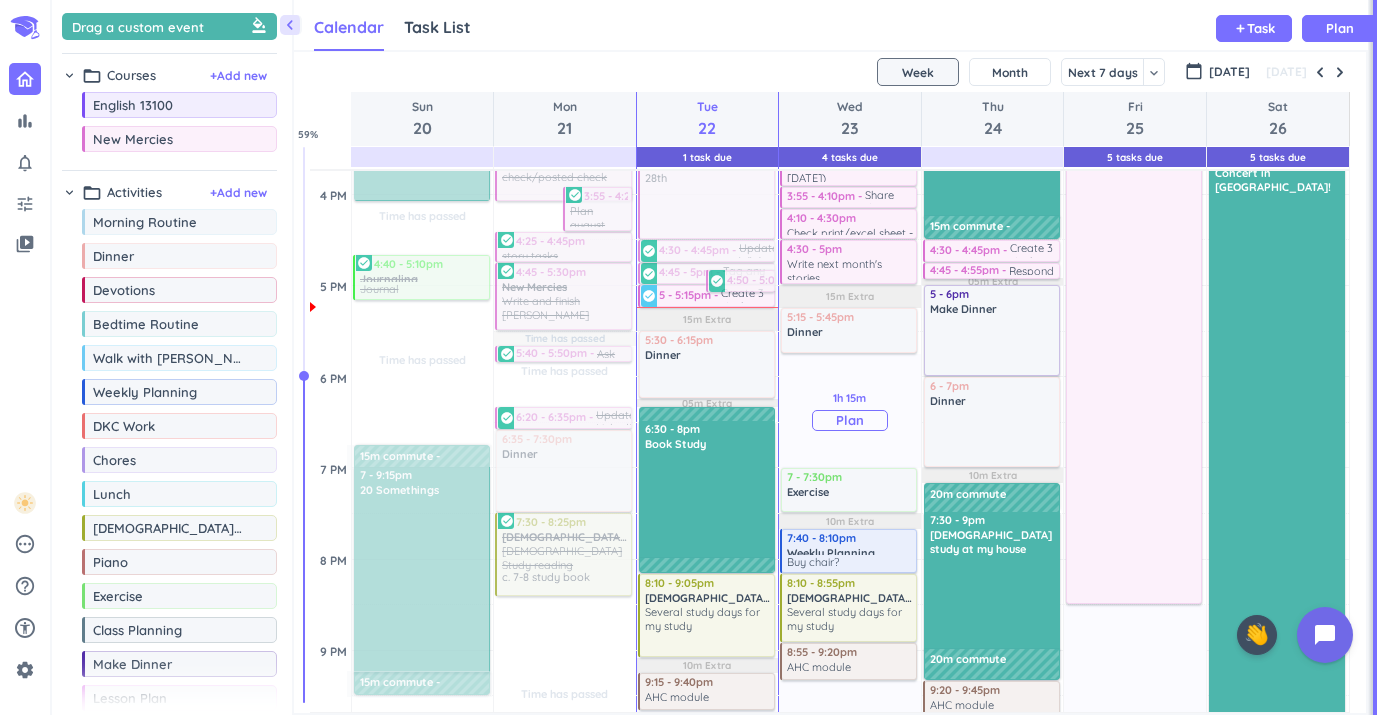 drag, startPoint x: 833, startPoint y: 359, endPoint x: 833, endPoint y: 393, distance: 34 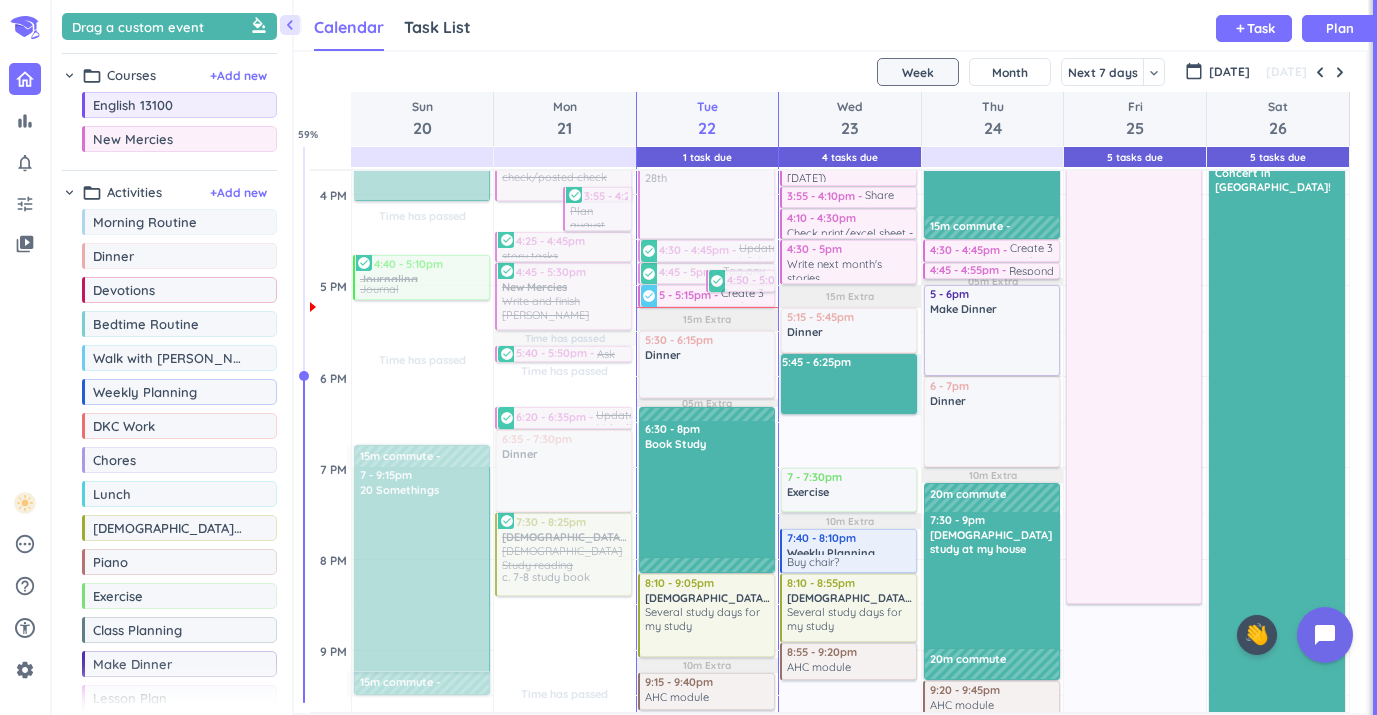 drag, startPoint x: 828, startPoint y: 361, endPoint x: 828, endPoint y: 410, distance: 49 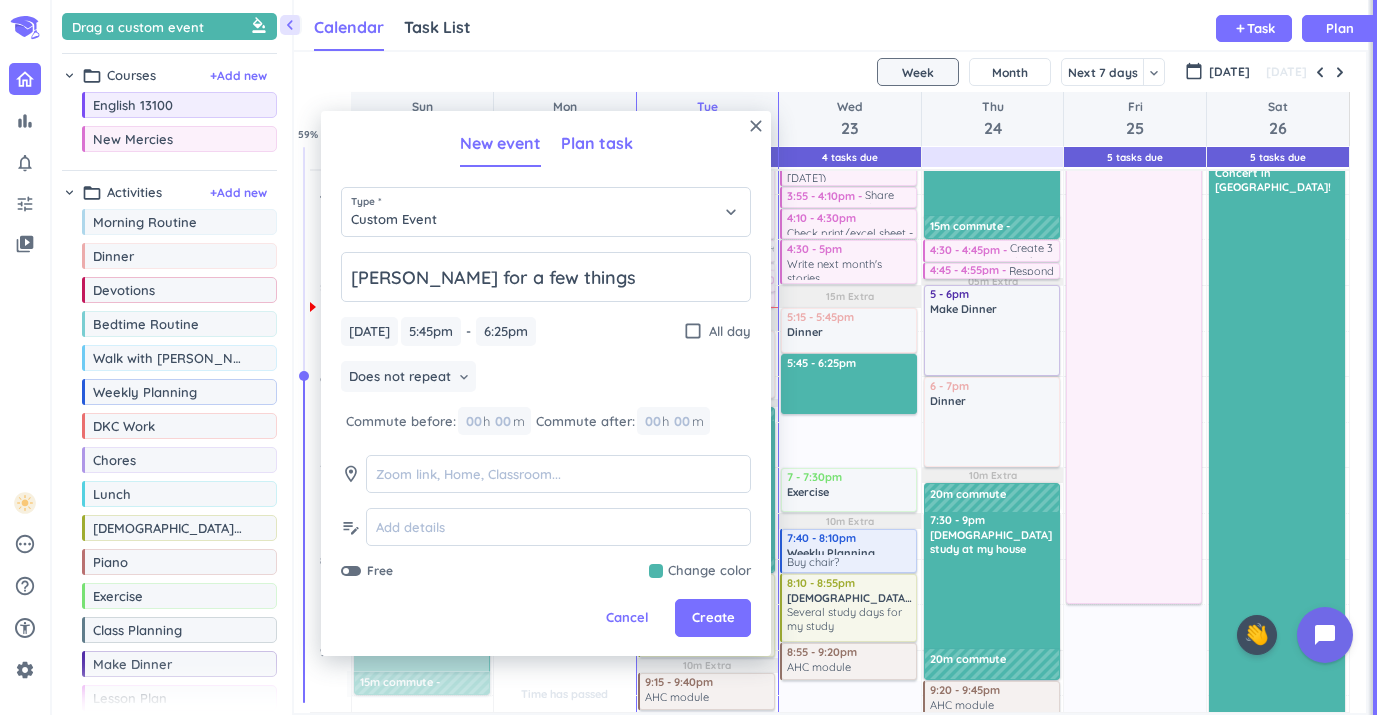 type on "Meijer for a few things" 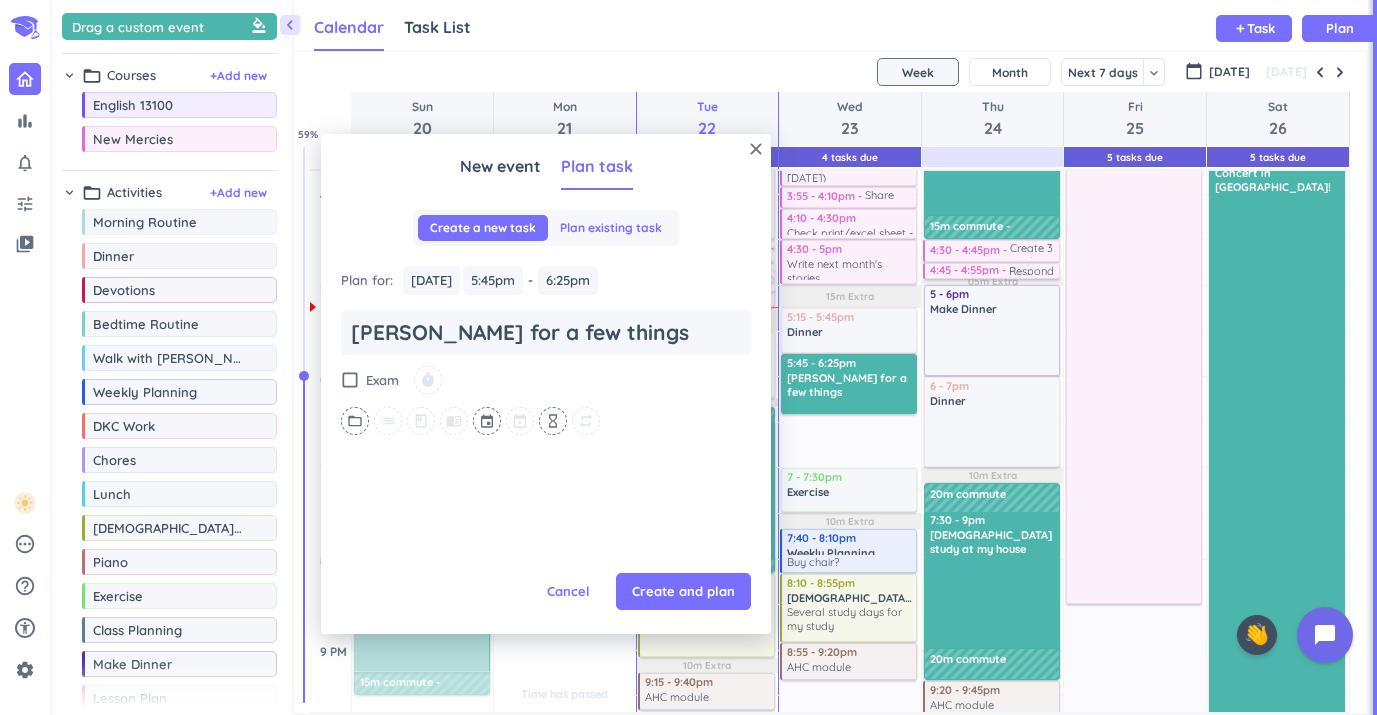 type on "x" 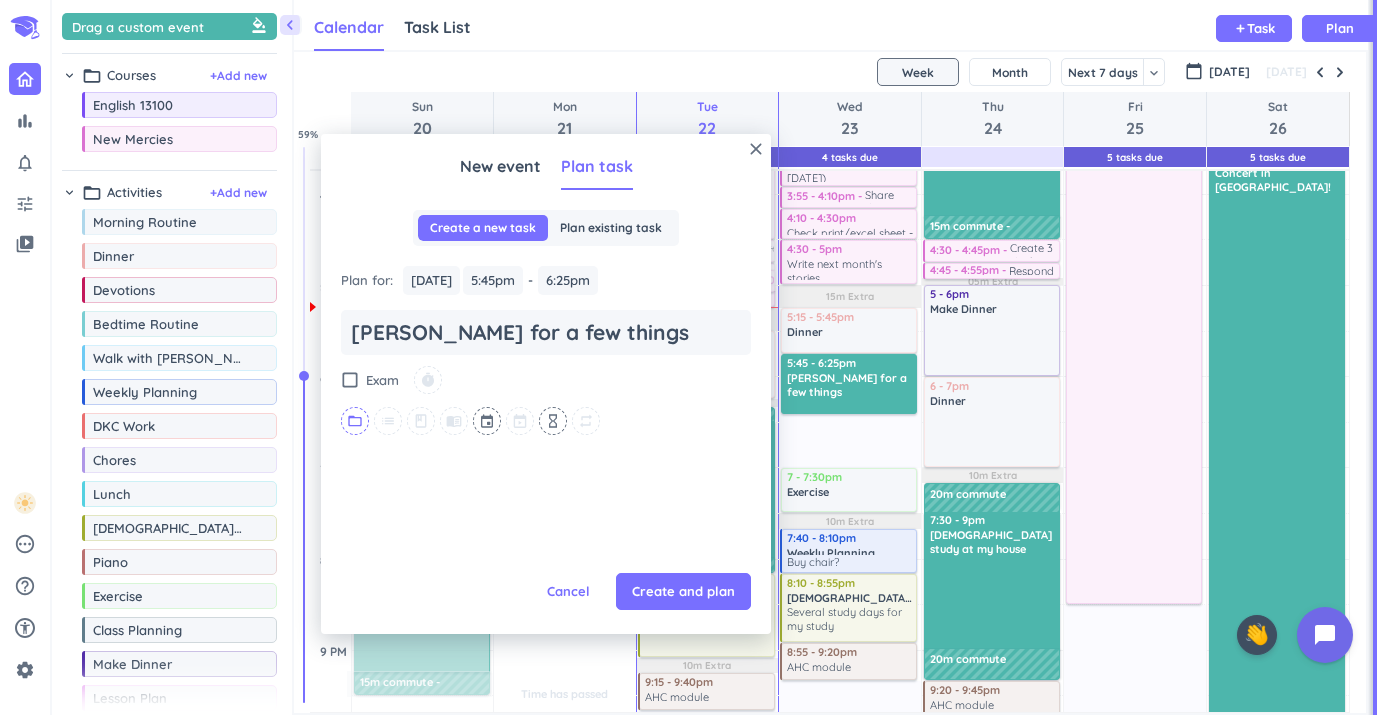 type on "Meijer for a few things" 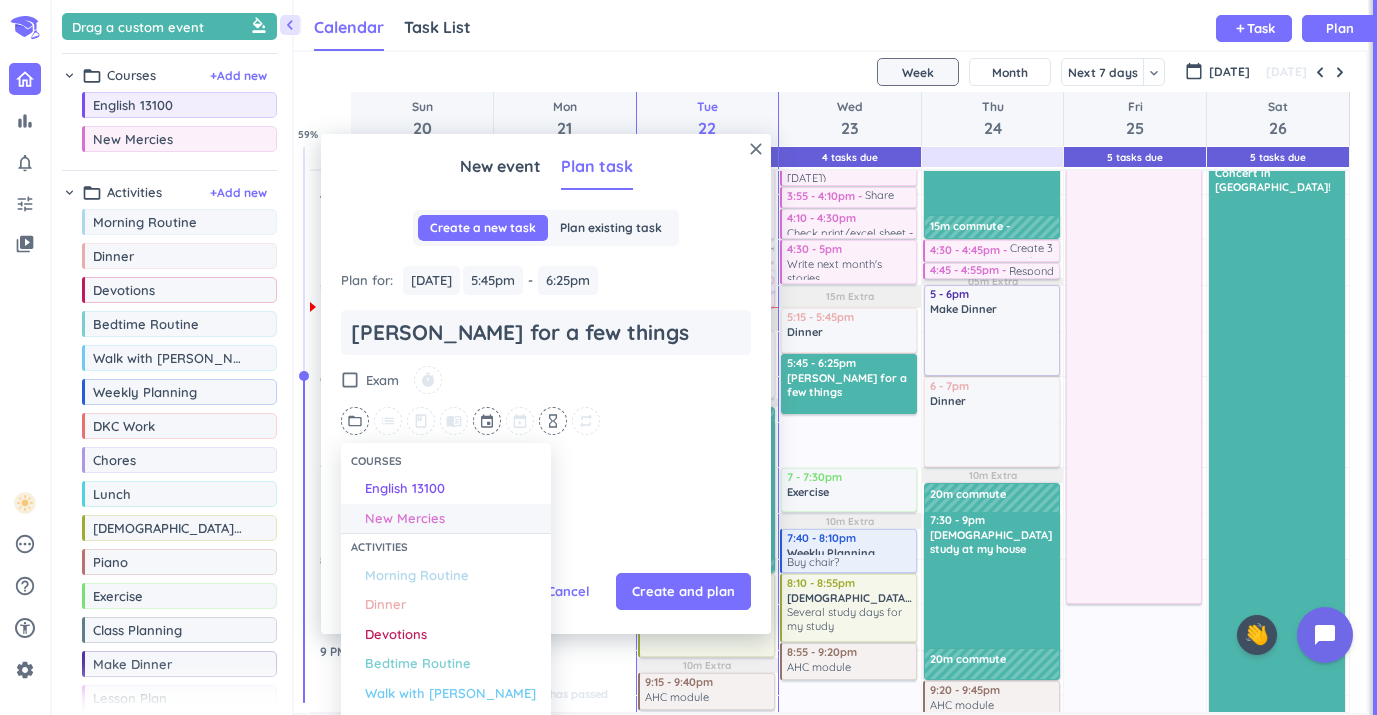 click on "New Mercies" at bounding box center [405, 519] 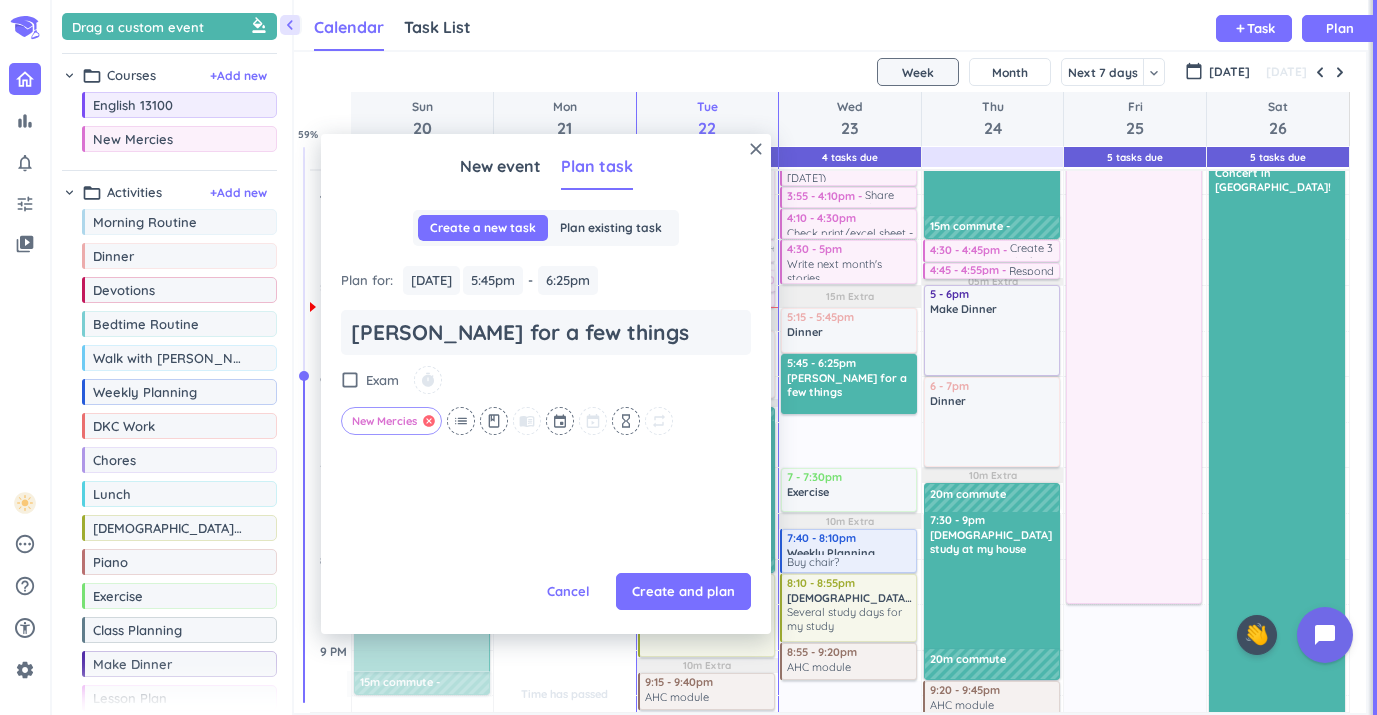 click on "cancel" at bounding box center [429, 421] 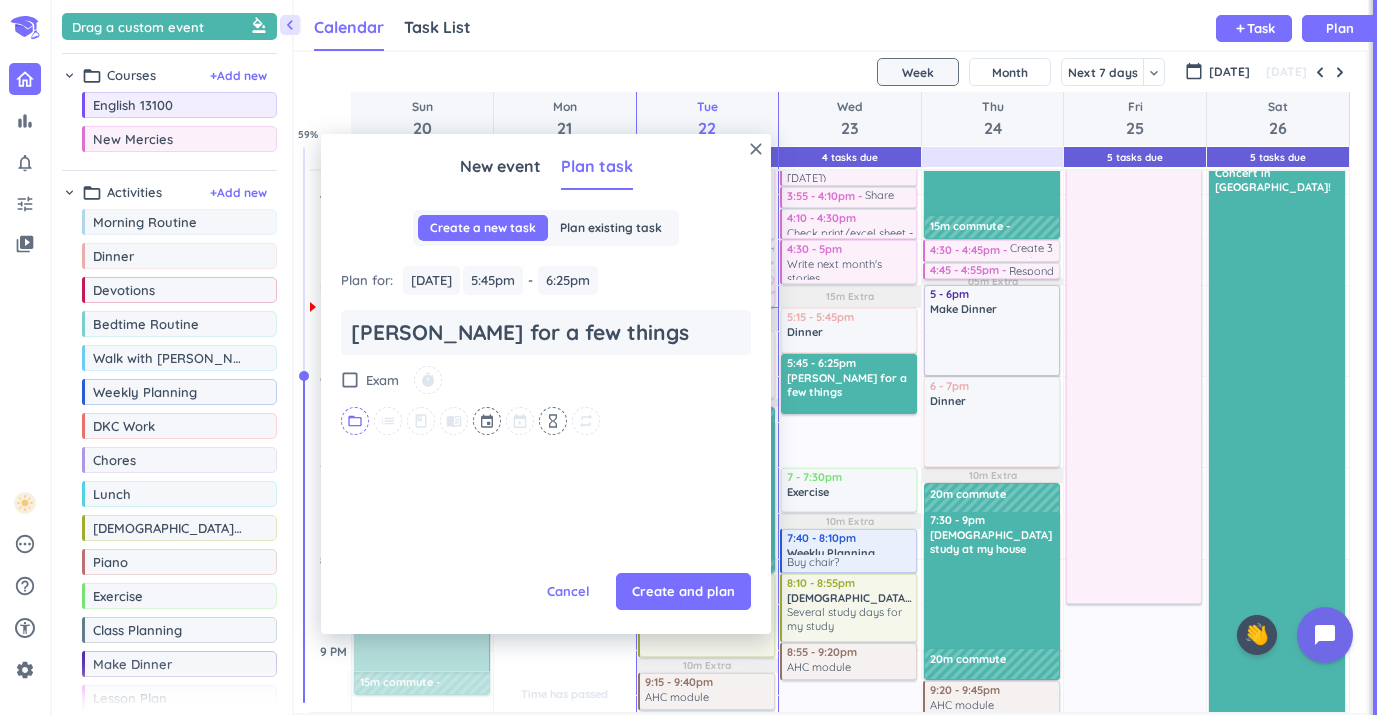 click on "folder_open" at bounding box center (355, 421) 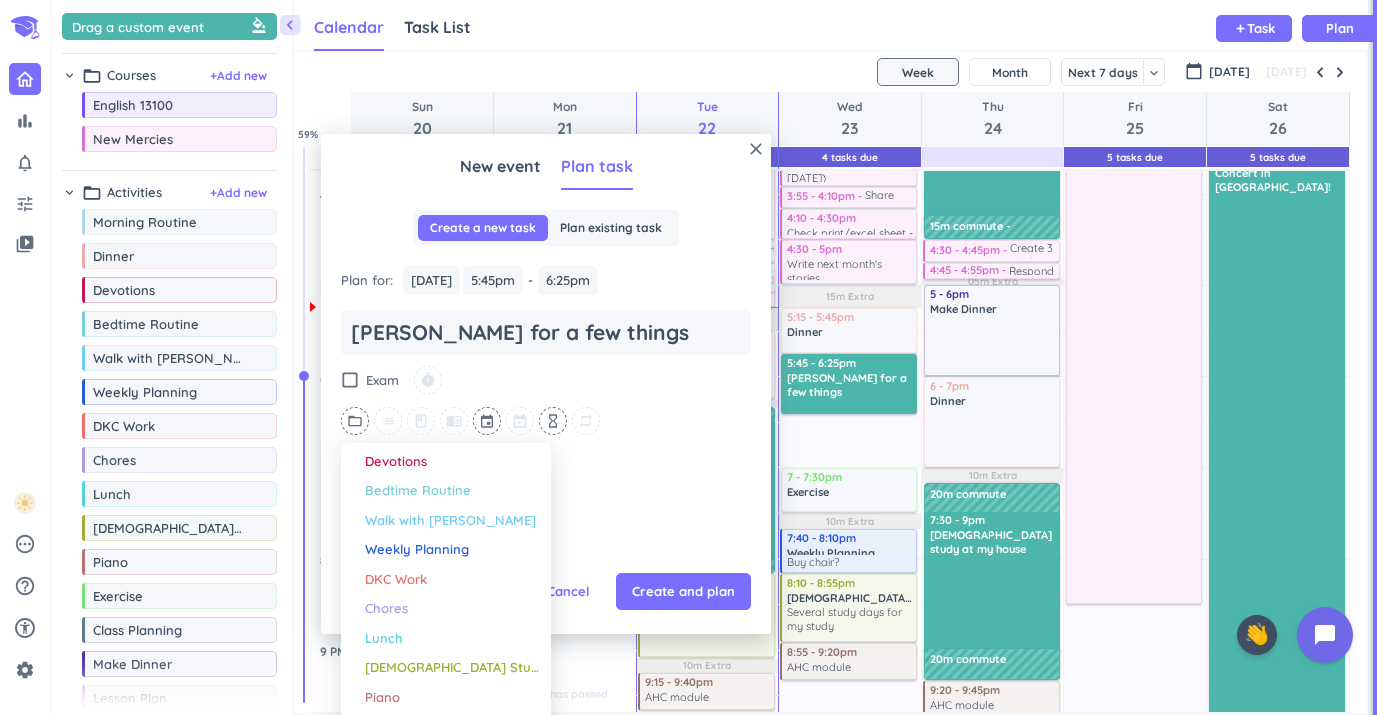 scroll, scrollTop: 203, scrollLeft: 0, axis: vertical 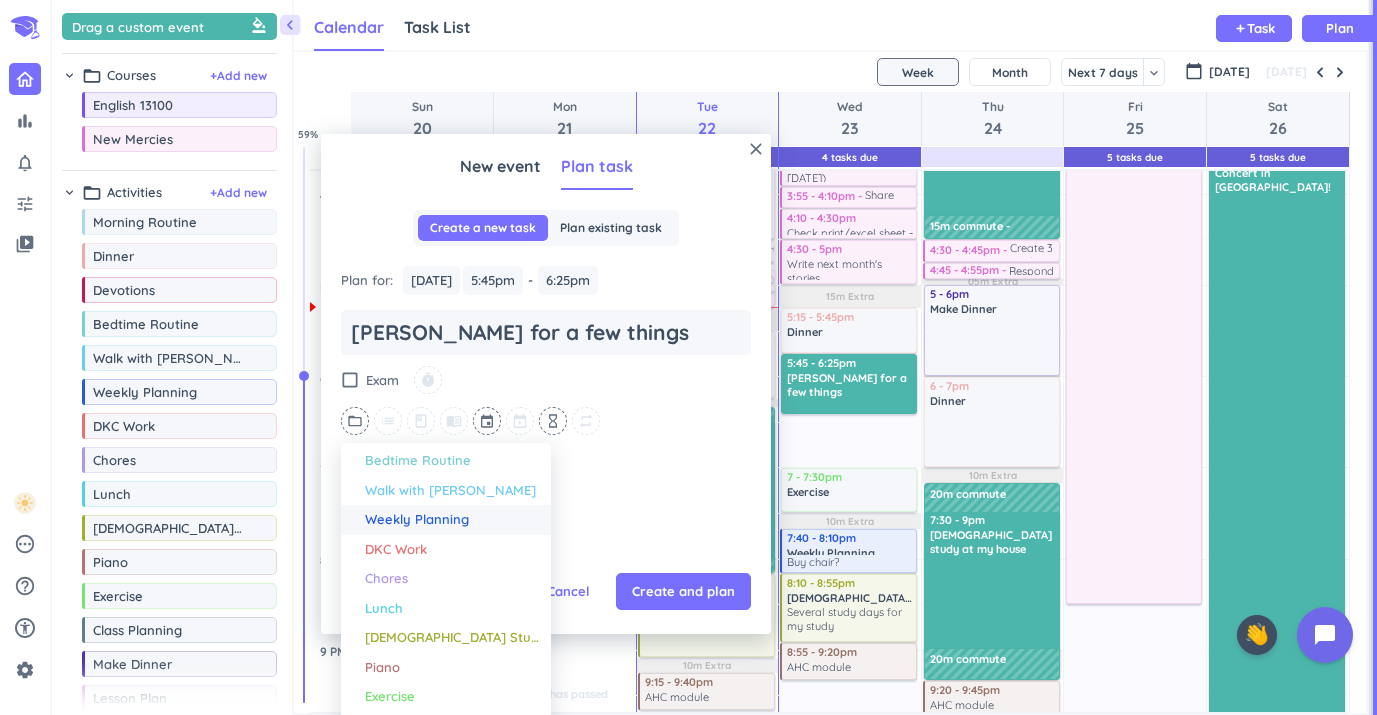 click on "Weekly Planning" at bounding box center (417, 520) 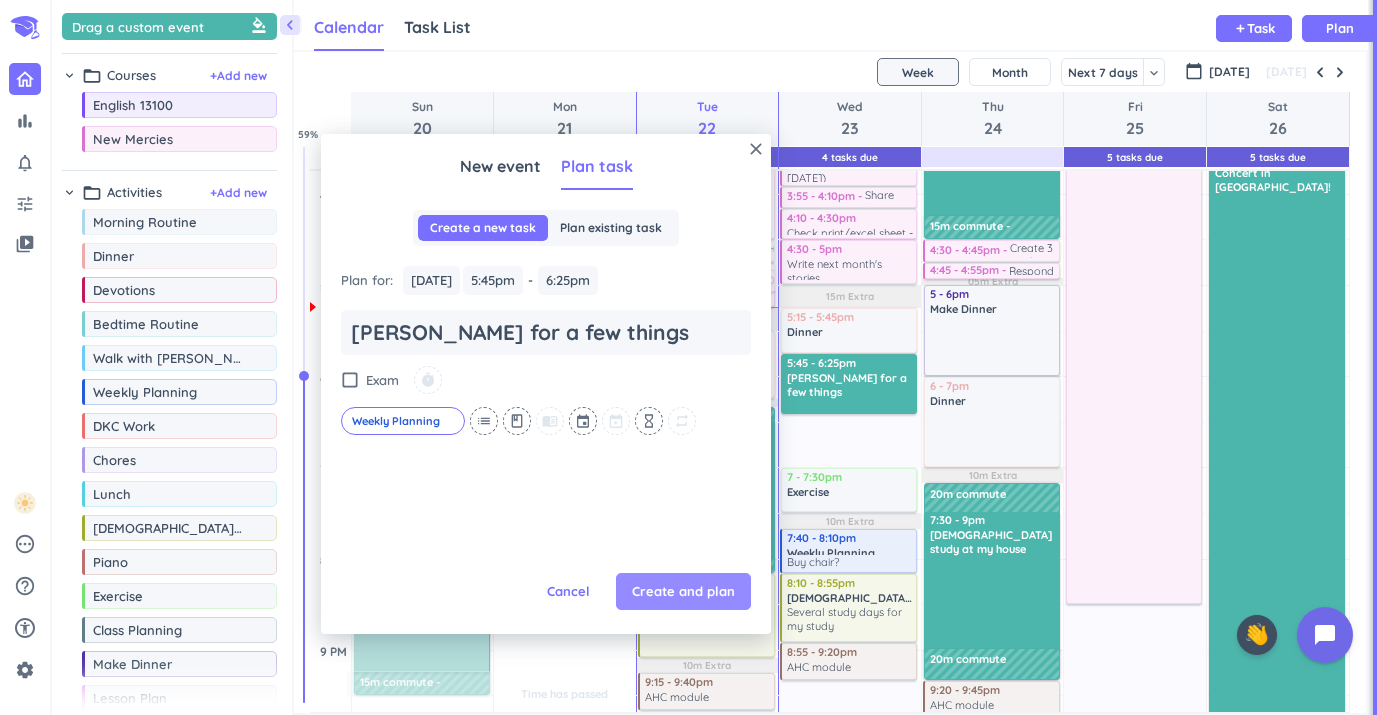 click on "Create and plan" at bounding box center (683, 592) 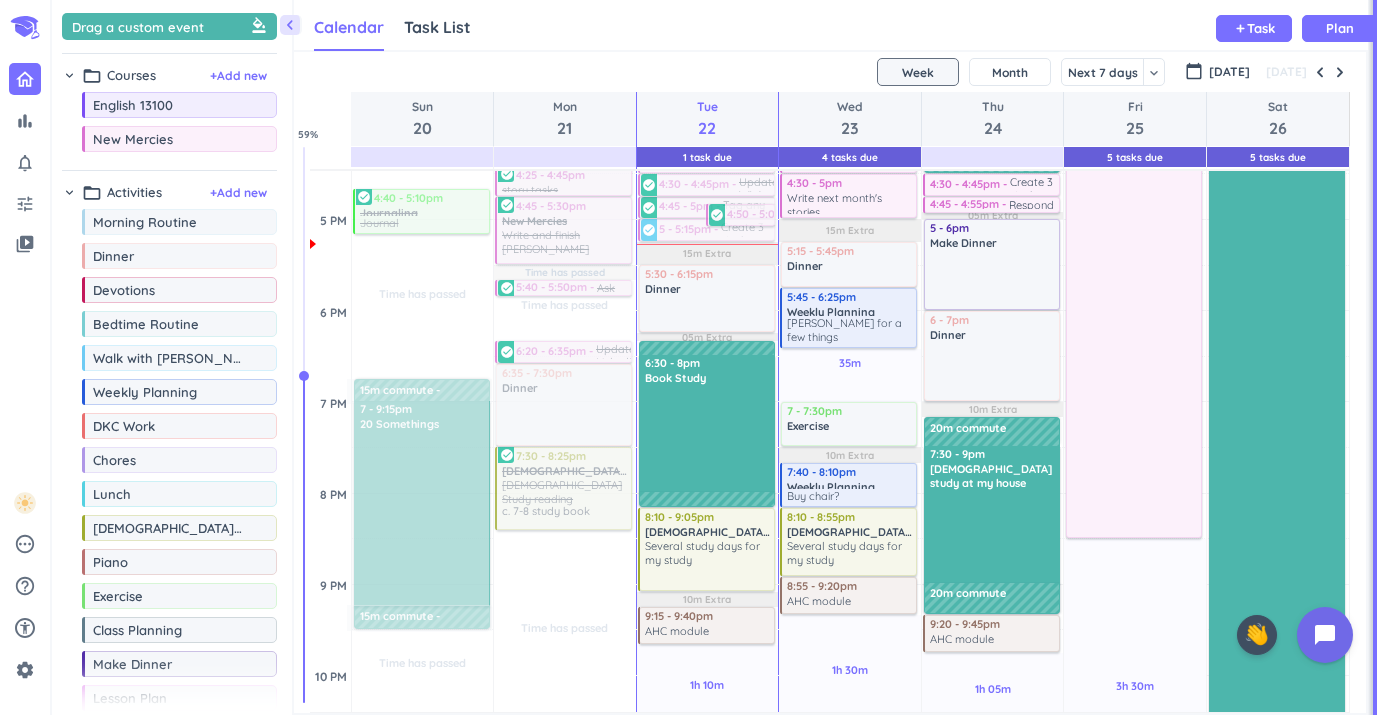 scroll, scrollTop: 1105, scrollLeft: 0, axis: vertical 